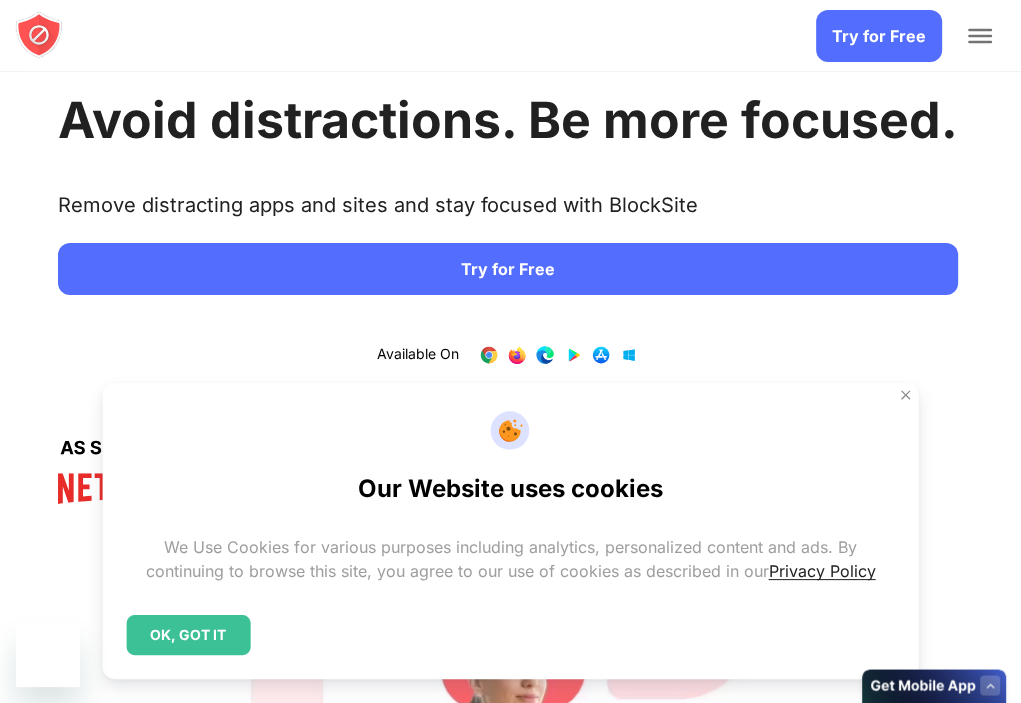 scroll, scrollTop: 46, scrollLeft: 0, axis: vertical 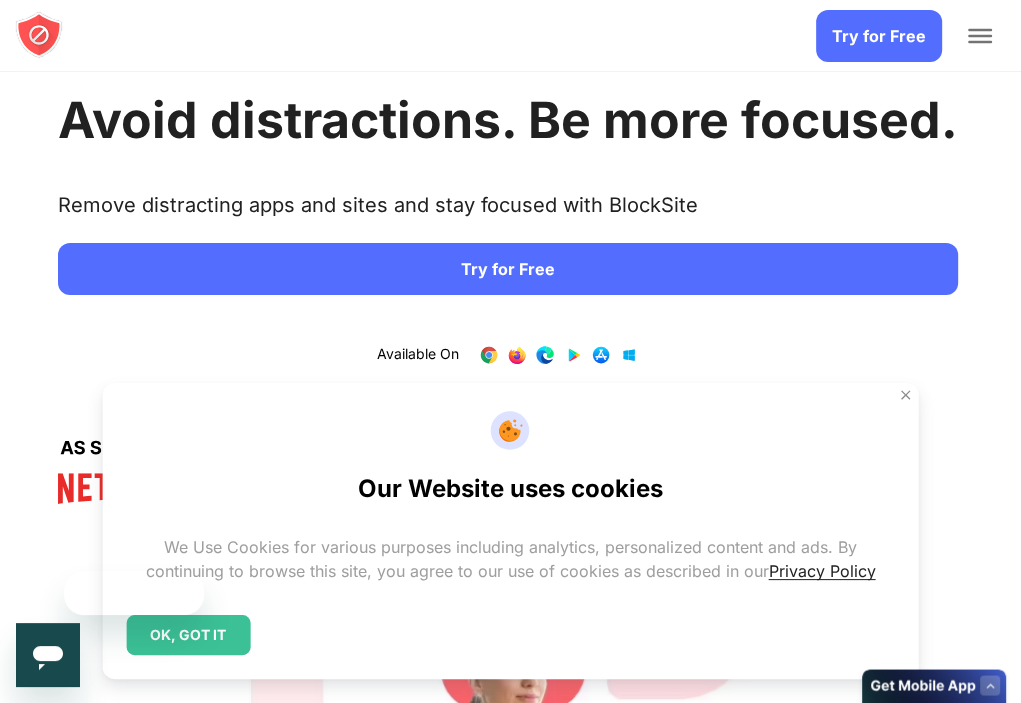 click on "Try for Free" at bounding box center (508, 269) 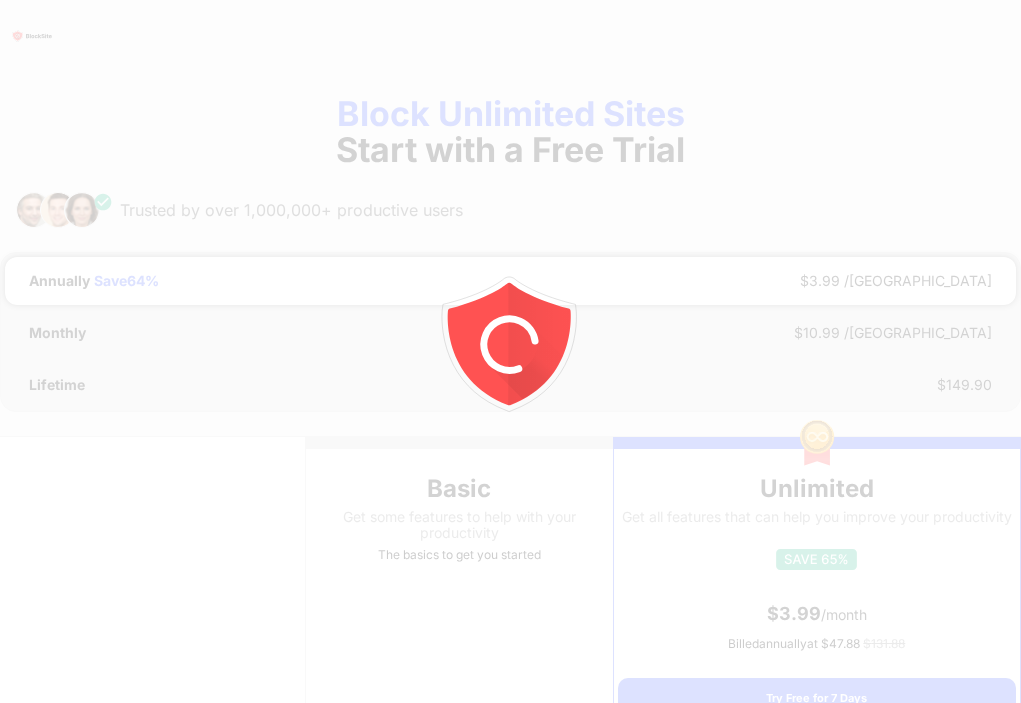 scroll, scrollTop: 0, scrollLeft: 0, axis: both 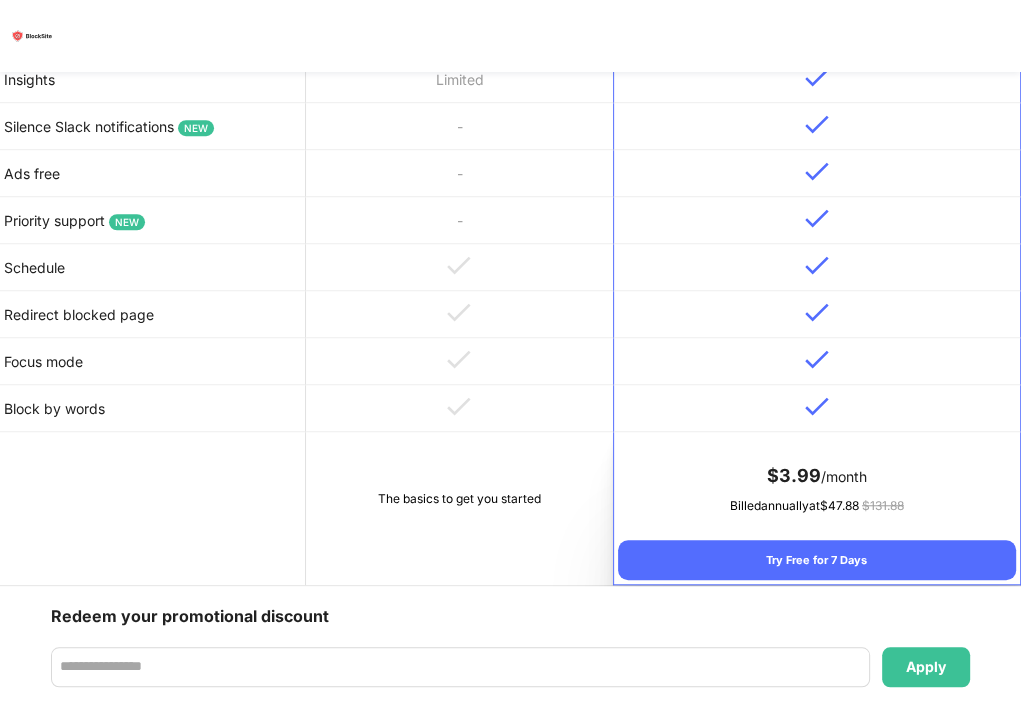 click on "The basics to get you started" at bounding box center (459, 508) 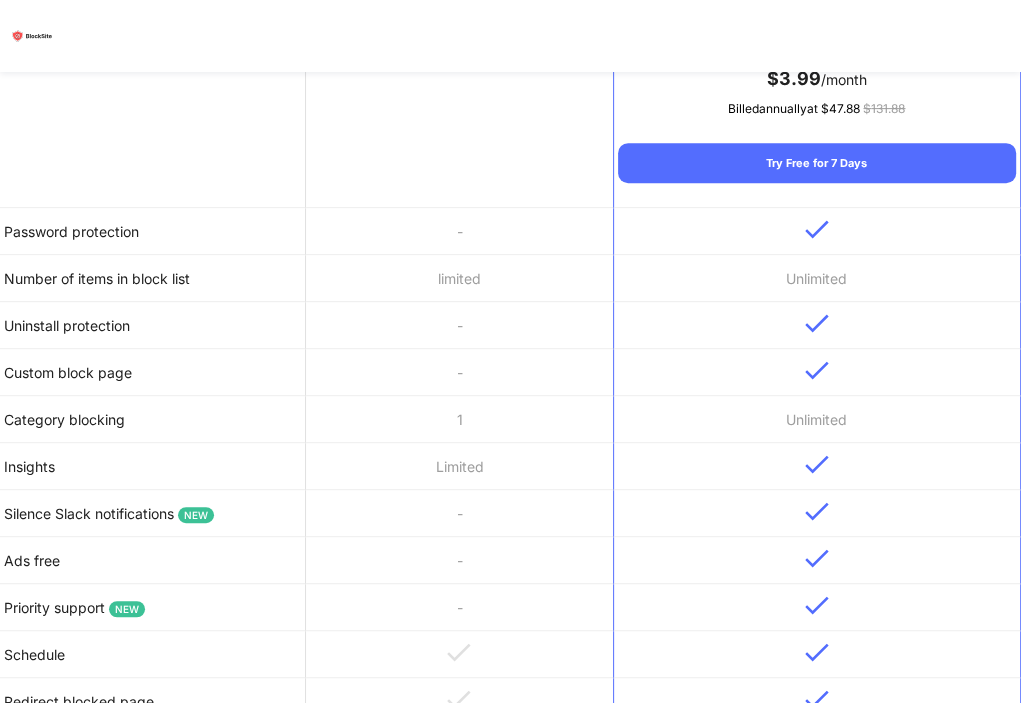 scroll, scrollTop: 1345, scrollLeft: 0, axis: vertical 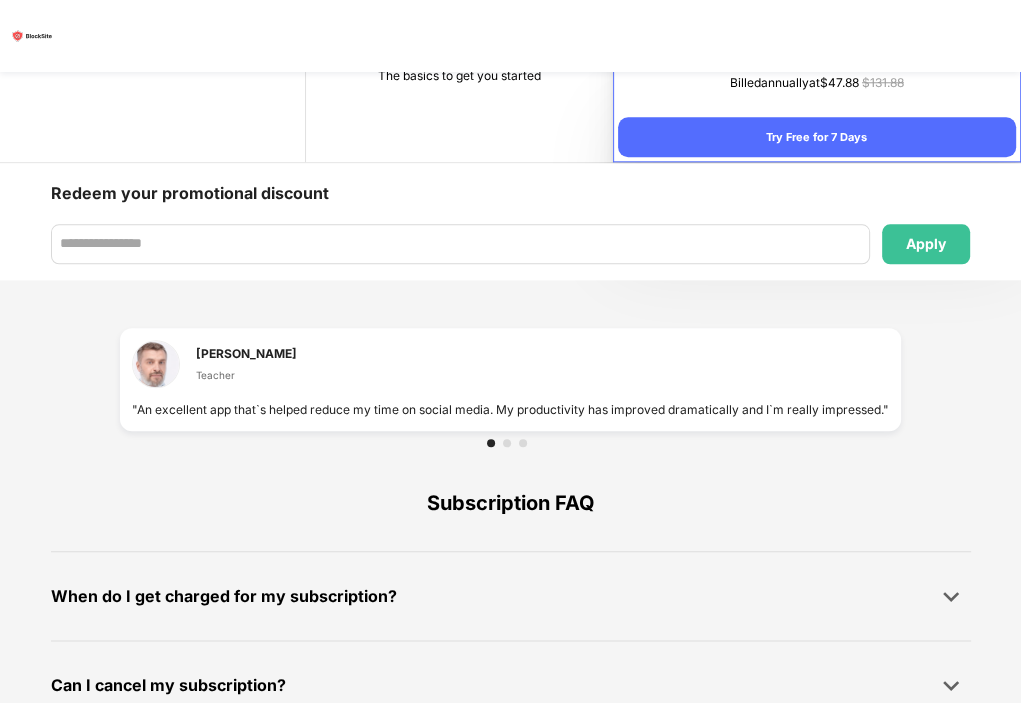 click on "When do I get charged for my subscription?" at bounding box center (511, 596) 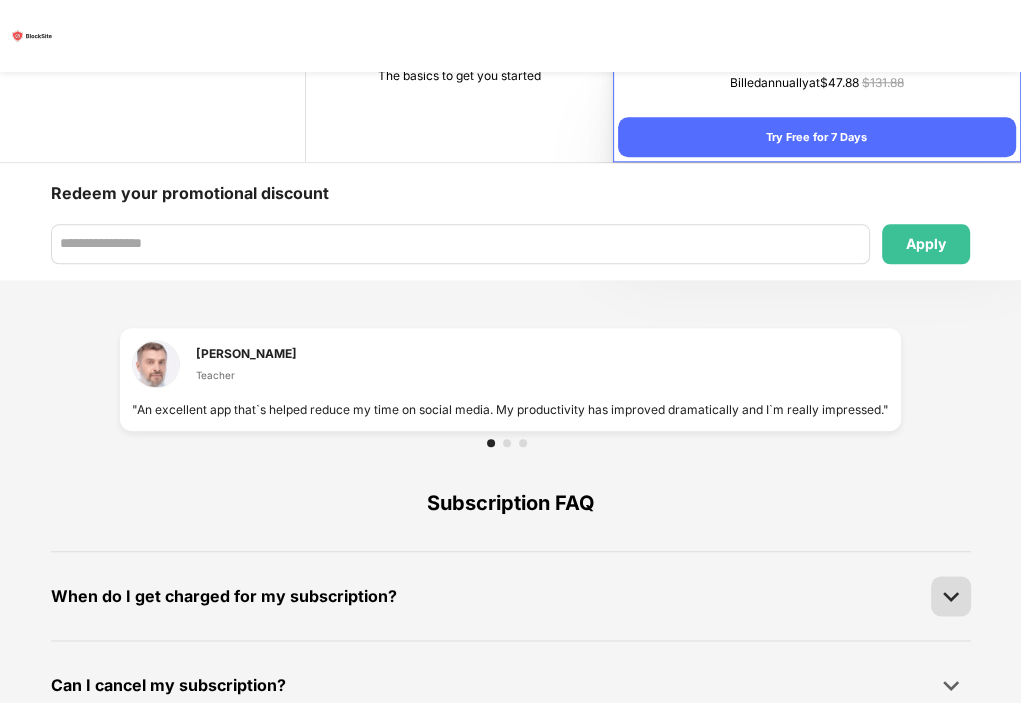 click at bounding box center (951, 596) 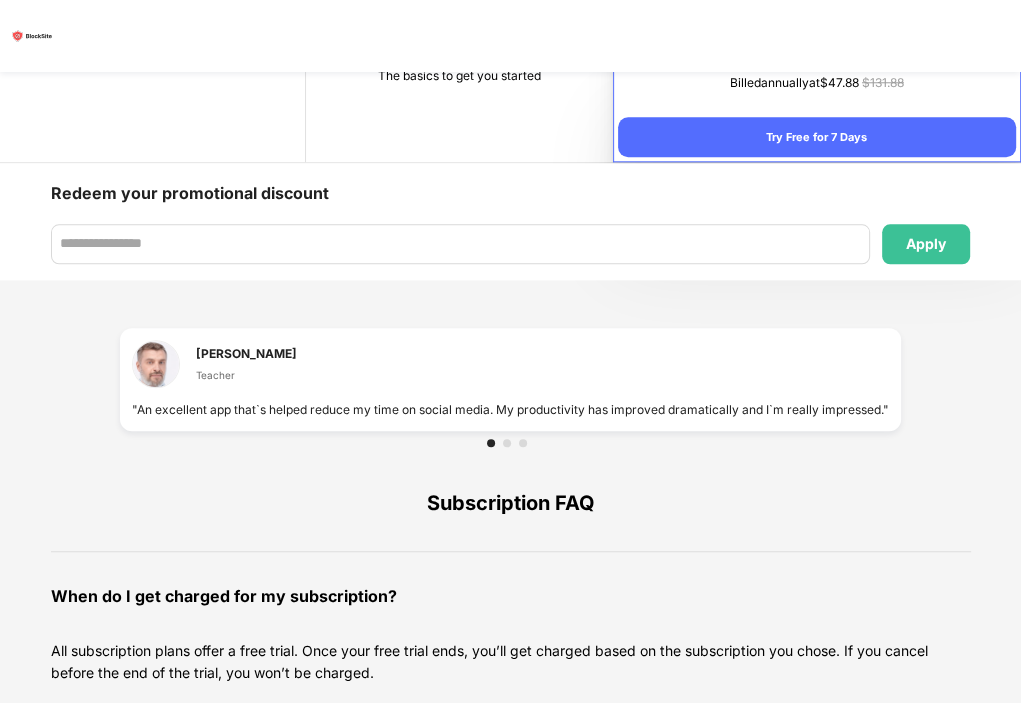 scroll, scrollTop: 1414, scrollLeft: 0, axis: vertical 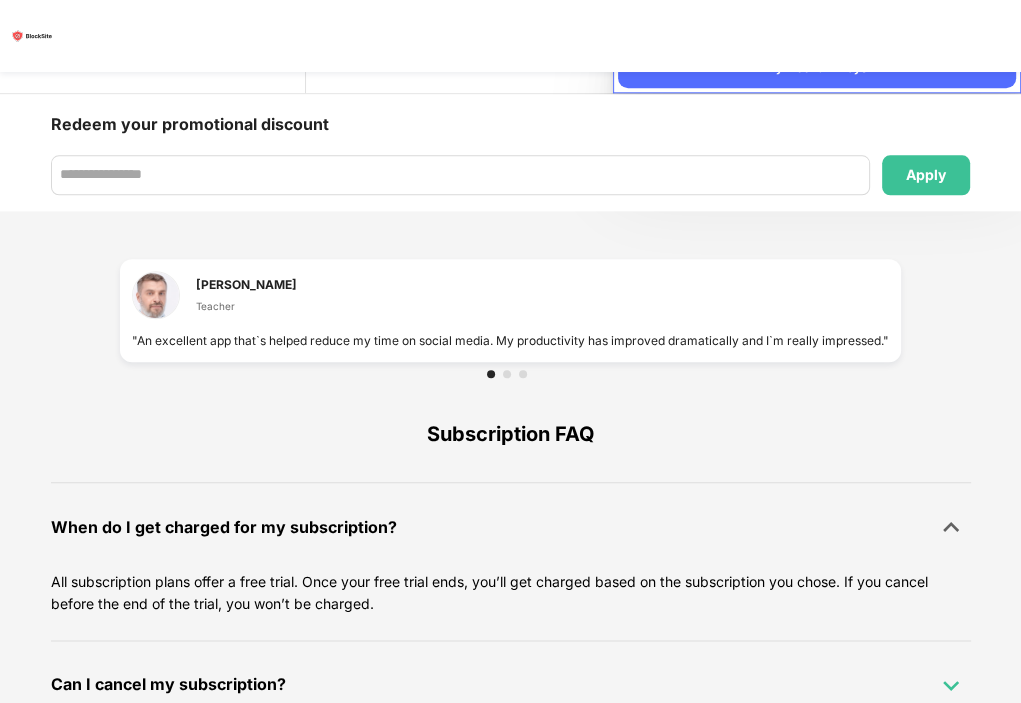 click at bounding box center (951, 685) 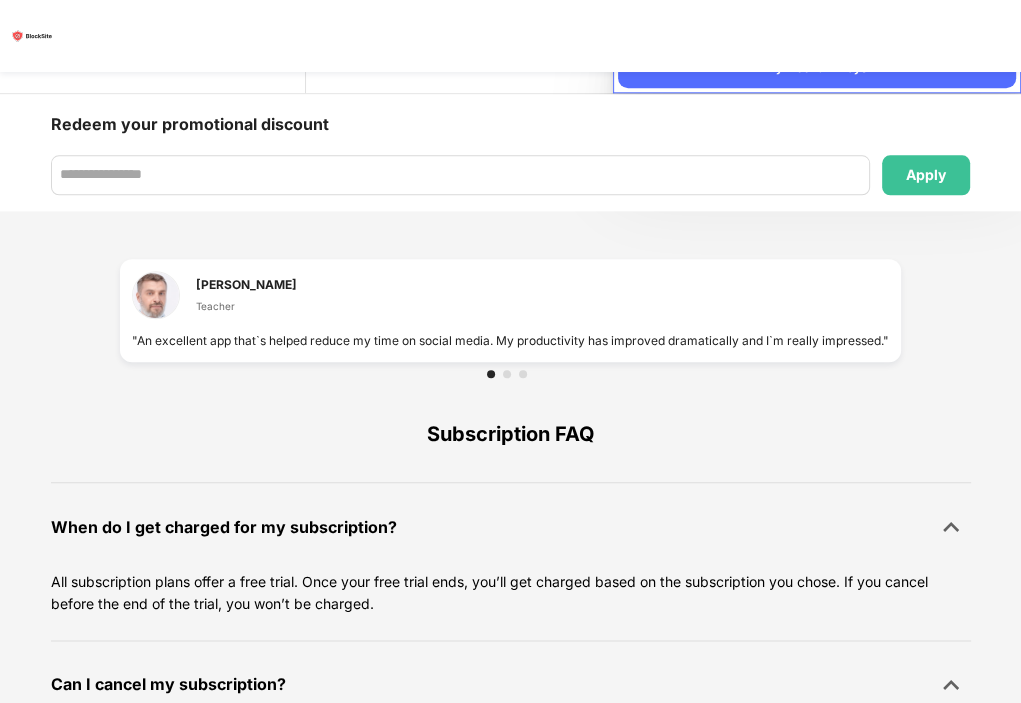 scroll, scrollTop: 1483, scrollLeft: 0, axis: vertical 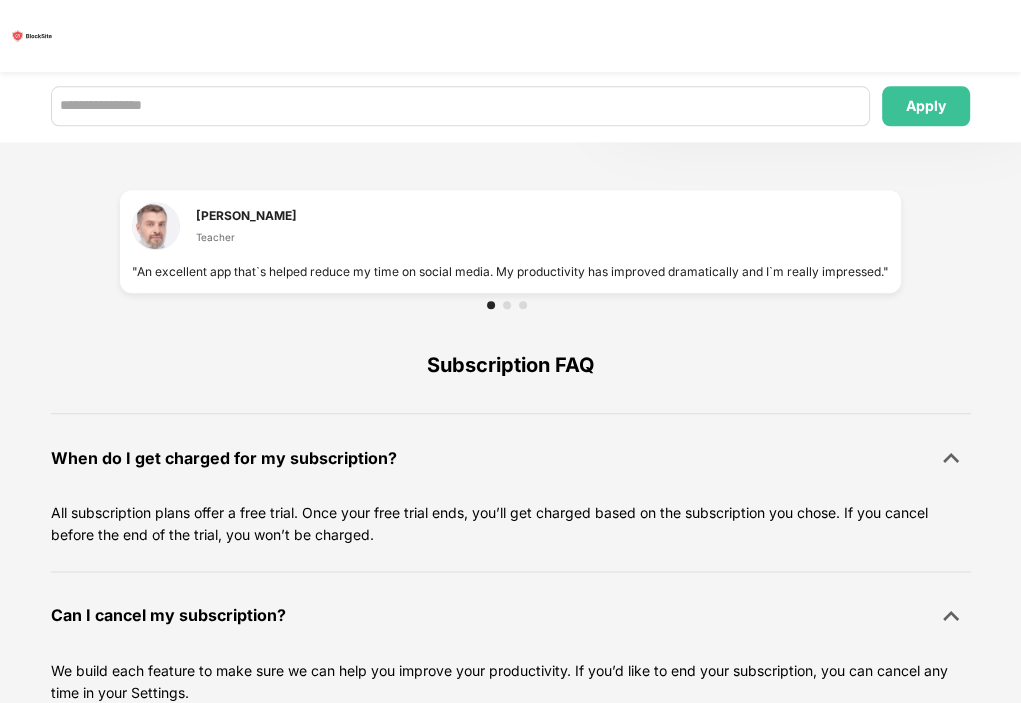 click on "Can I use BlockSite on both my phone and laptop? BlockSite can be used on up to 4 devices at the same time with a browser extension for desktop or laptops and our mobile apps on iOS and Android." at bounding box center (511, 773) 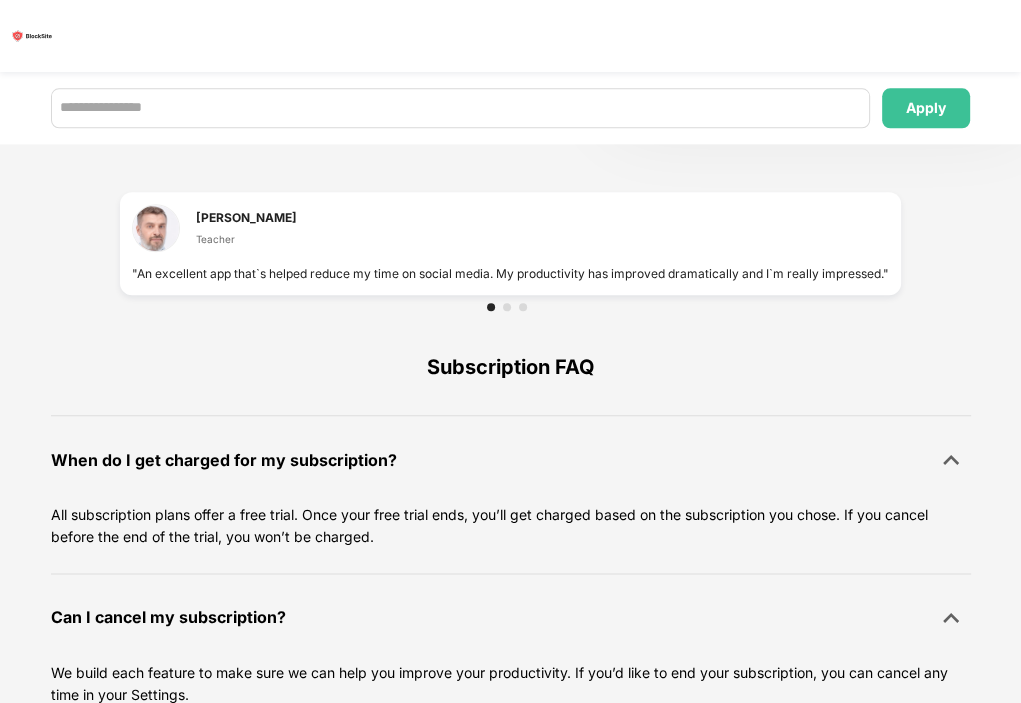 scroll, scrollTop: 1483, scrollLeft: 0, axis: vertical 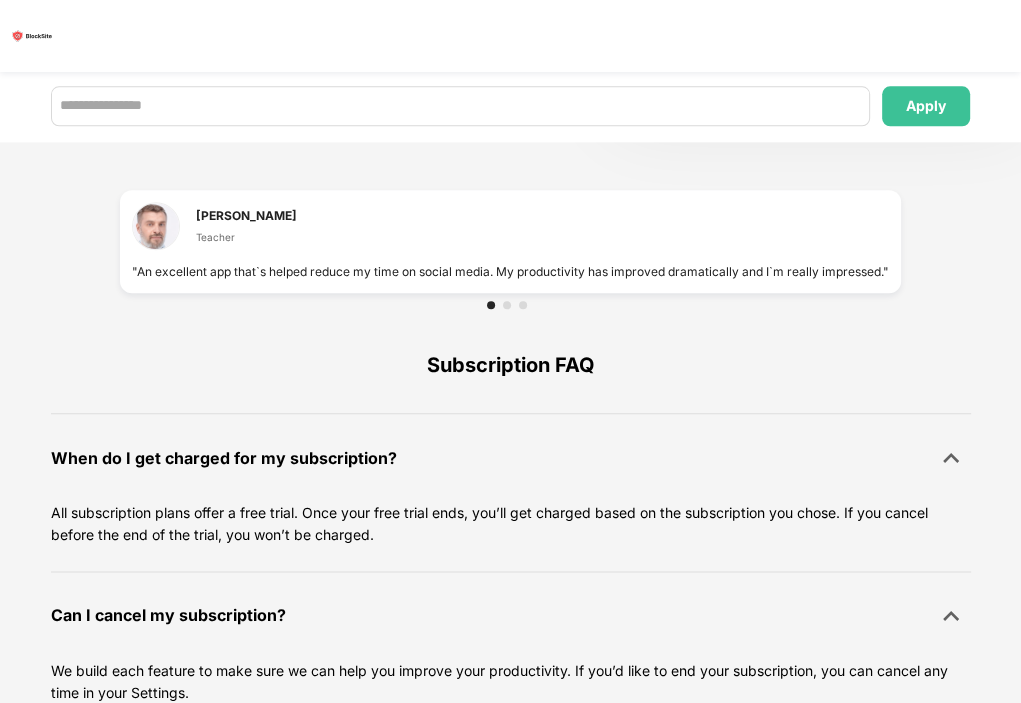 click at bounding box center (951, 774) 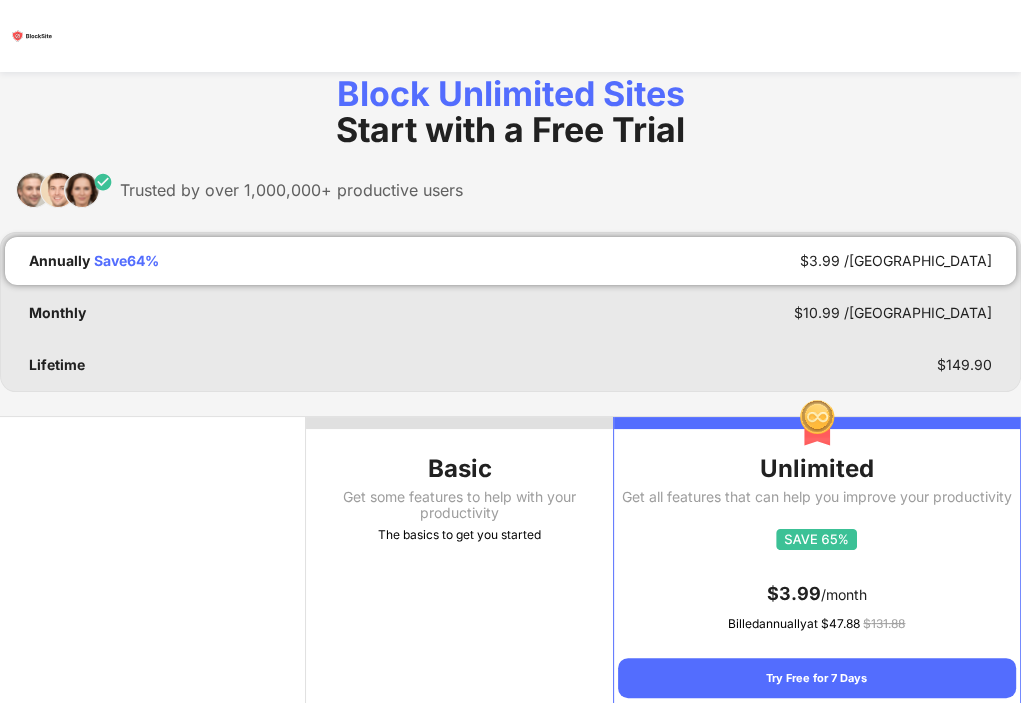 scroll, scrollTop: 0, scrollLeft: 0, axis: both 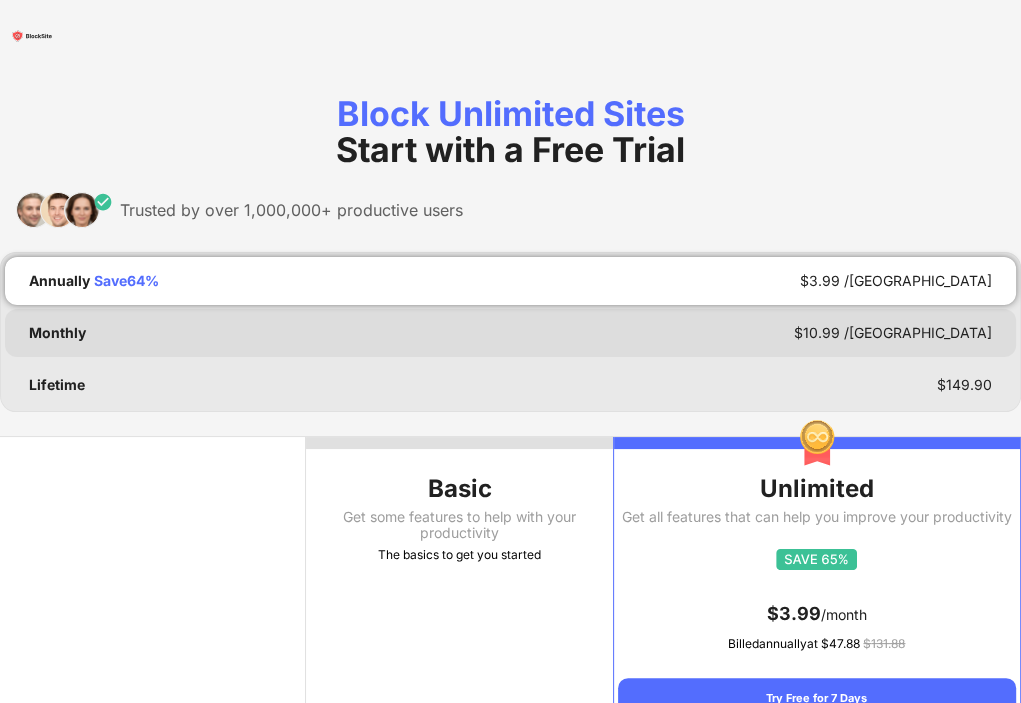 click on "Monthly" at bounding box center [57, 333] 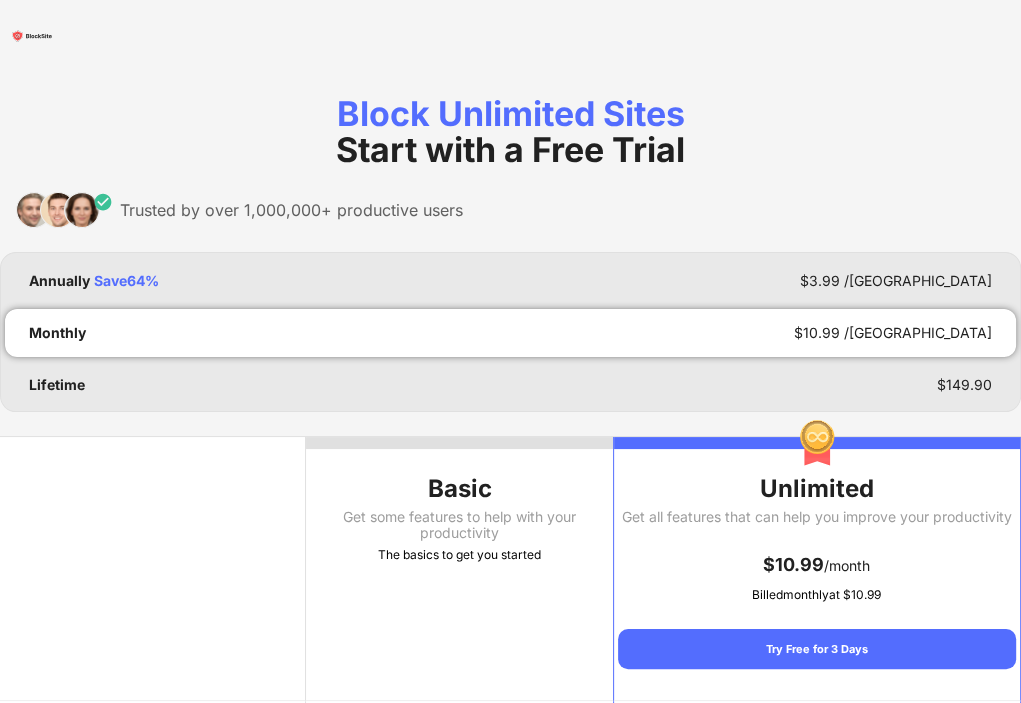 click on "Monthly $ 10.99 /MO" at bounding box center [510, 333] 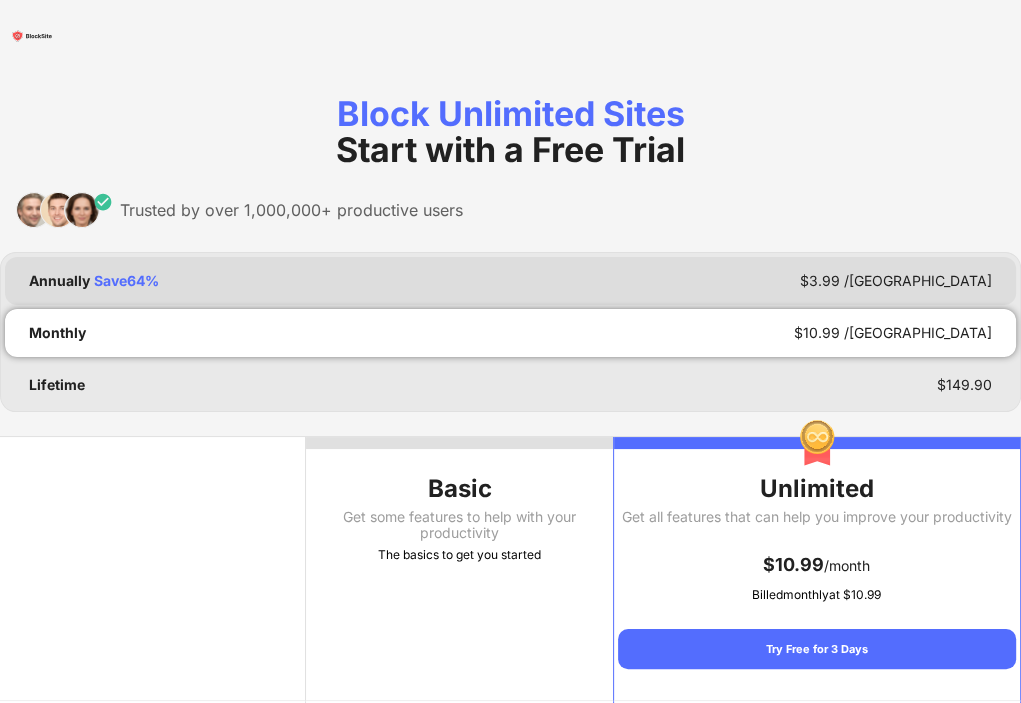click on "Annually Save  64 % $ 3.99 /MO" at bounding box center [510, 281] 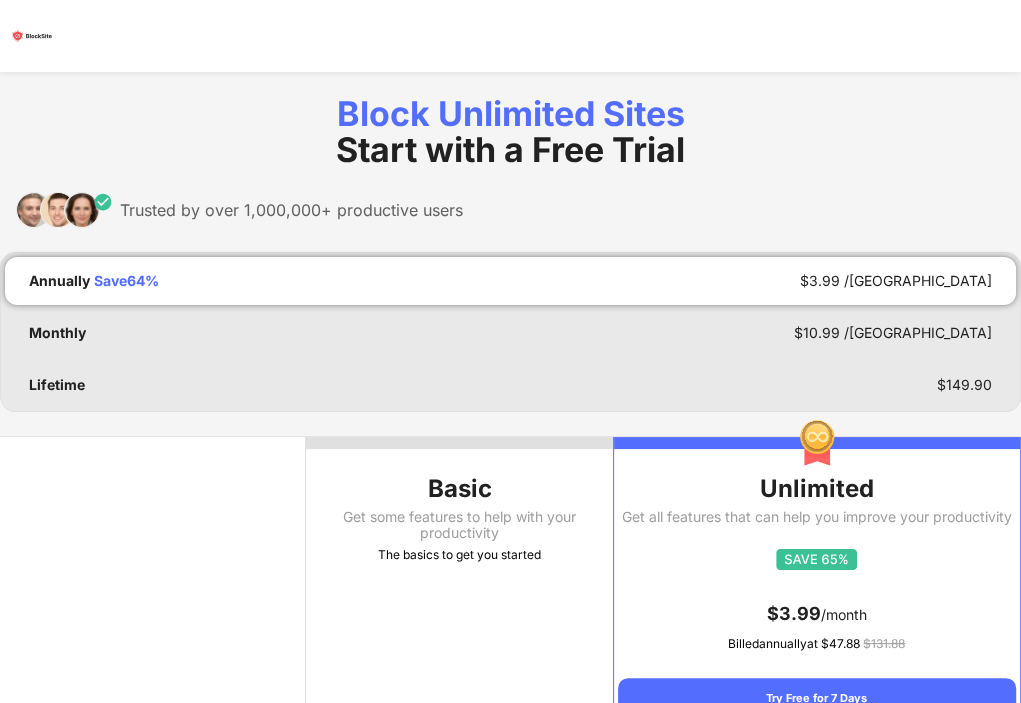 scroll, scrollTop: 596, scrollLeft: 0, axis: vertical 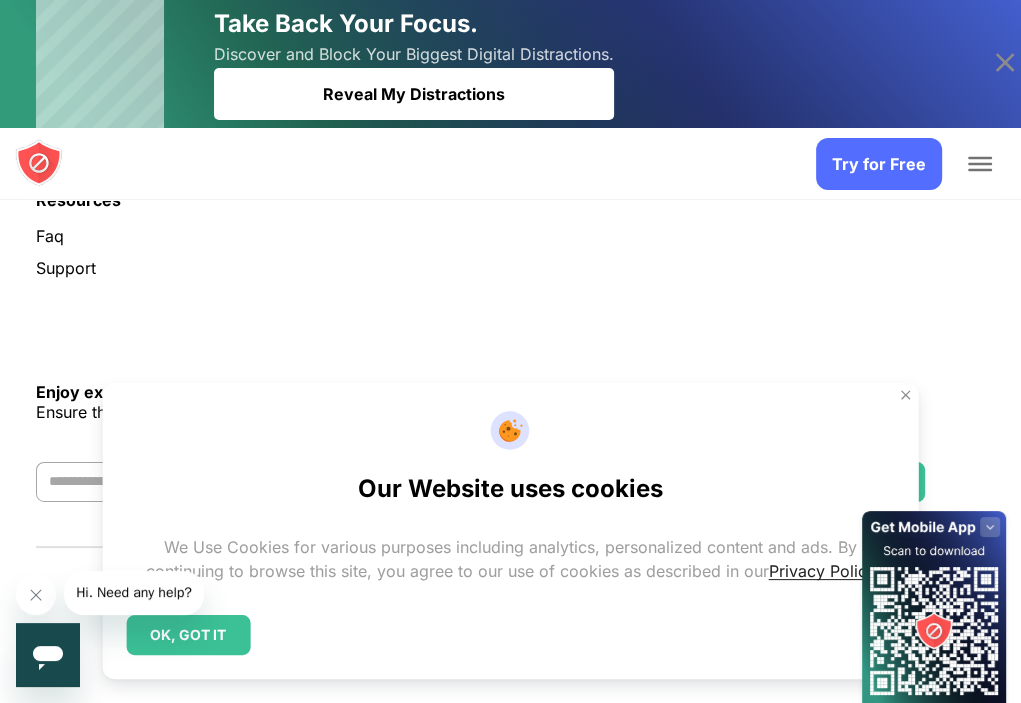 click on "Try for Free" at bounding box center (0, 0) 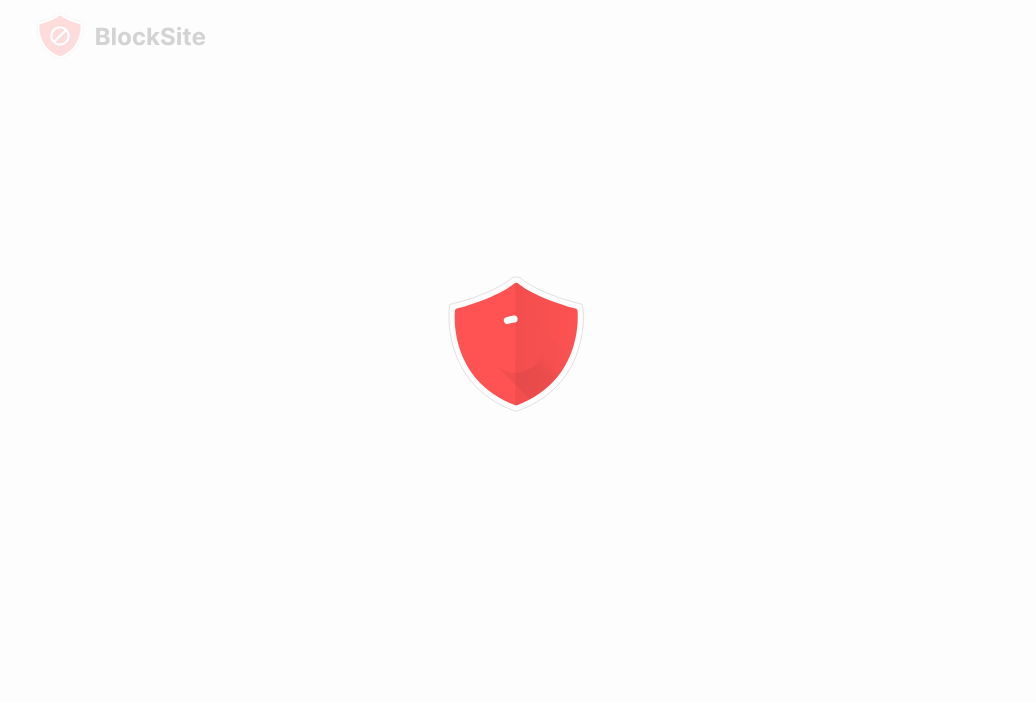 scroll, scrollTop: 0, scrollLeft: 0, axis: both 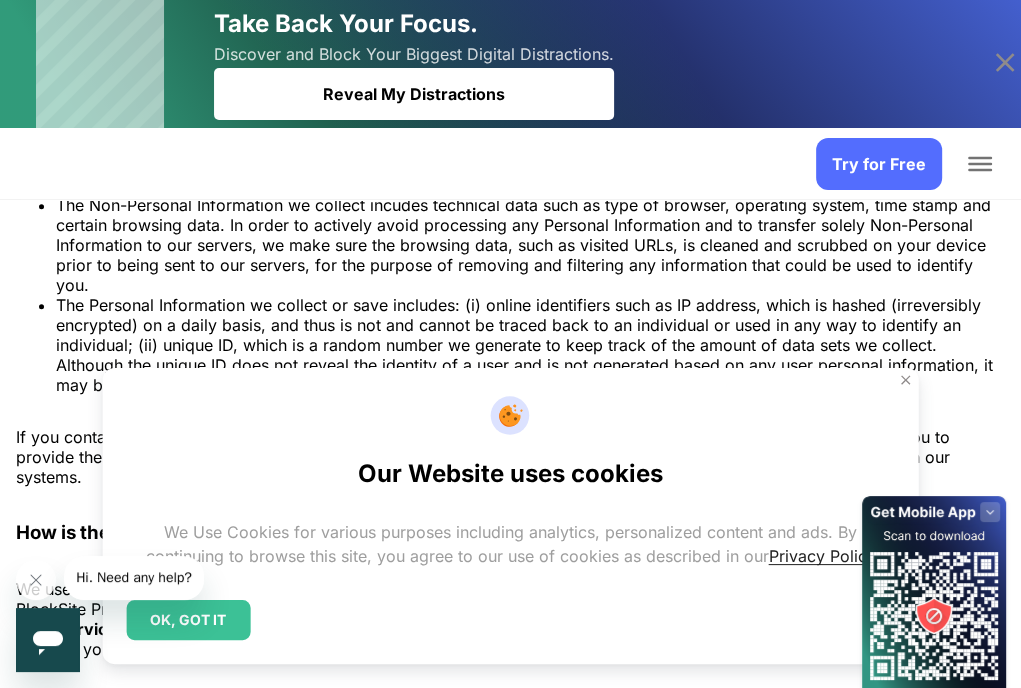 click on "OK, GOT IT" at bounding box center [188, 620] 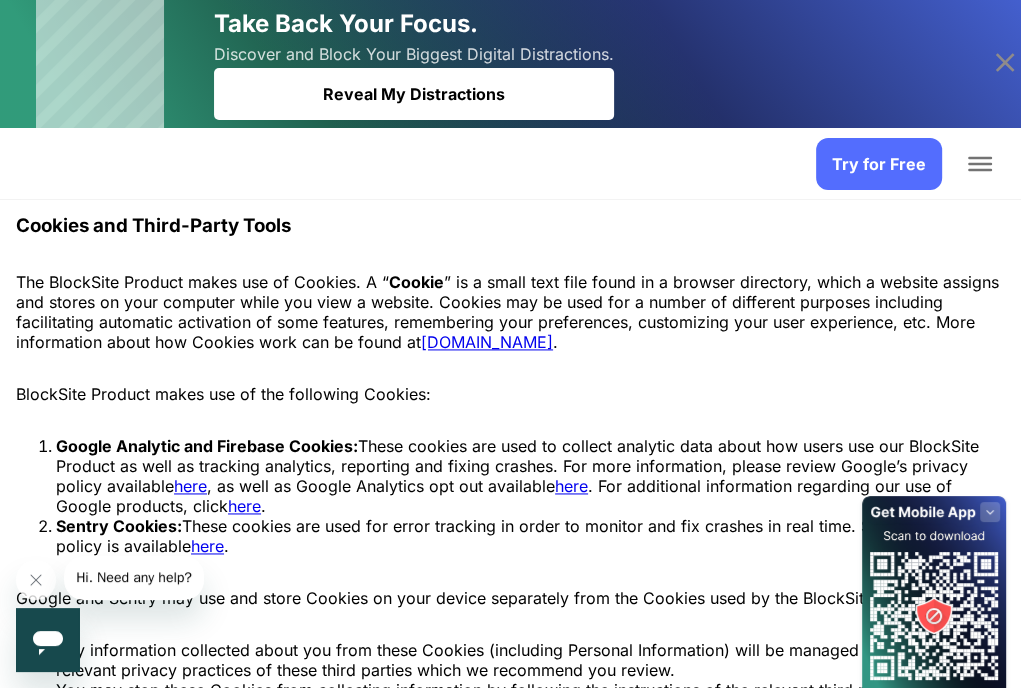 scroll, scrollTop: 1799, scrollLeft: 0, axis: vertical 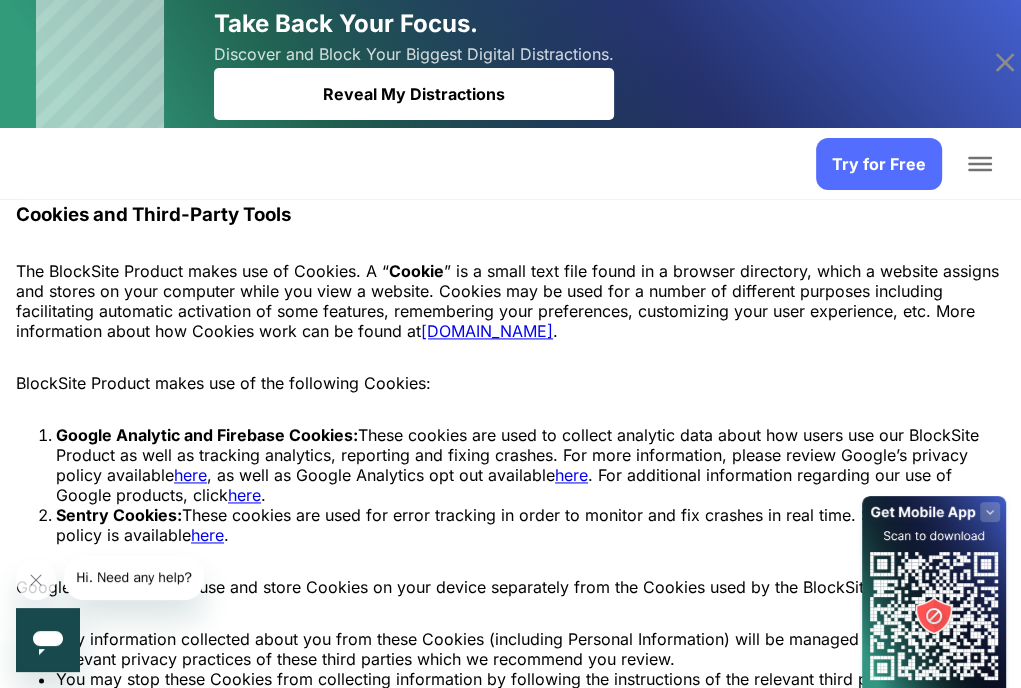 click on "Try for Free" at bounding box center (0, 0) 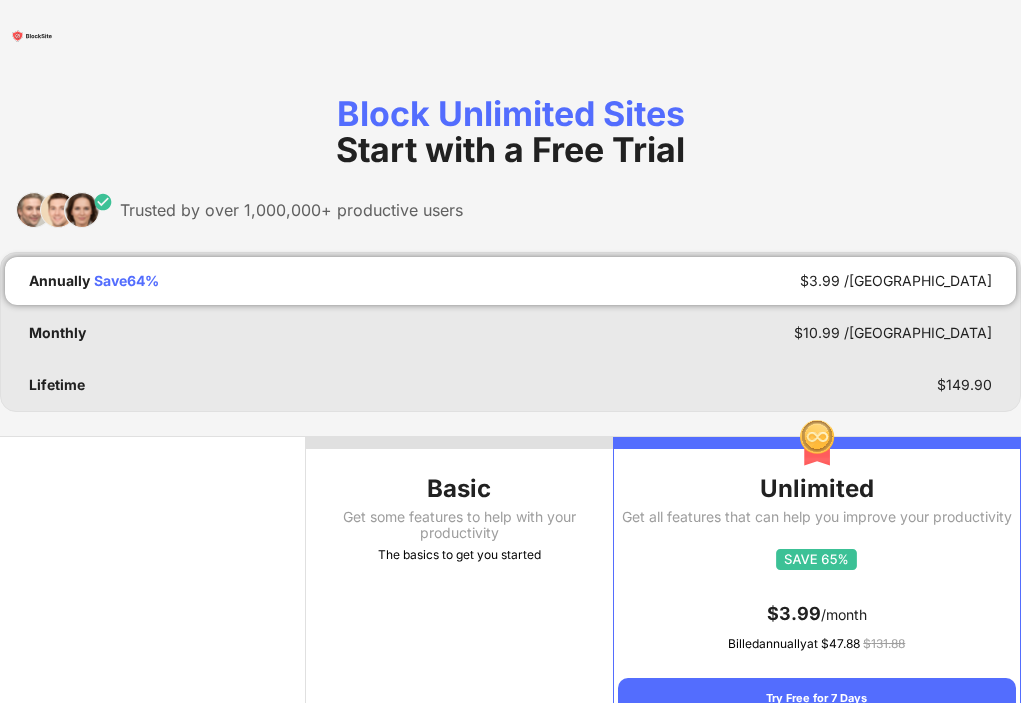 scroll, scrollTop: 0, scrollLeft: 0, axis: both 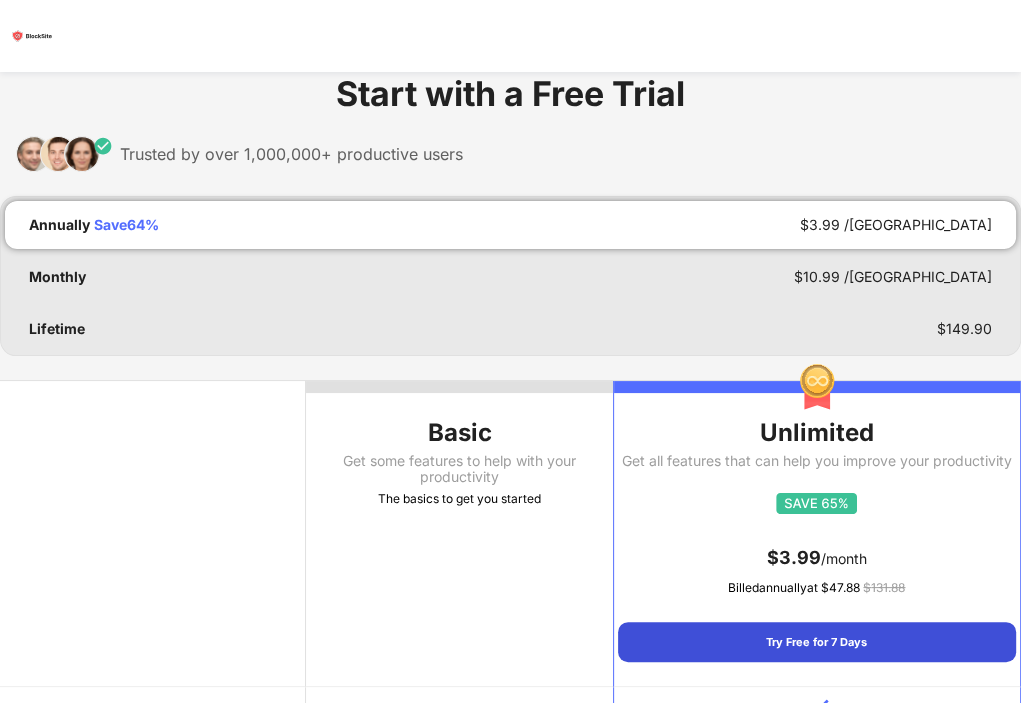 click on "Try Free for 7 Days" at bounding box center [817, 642] 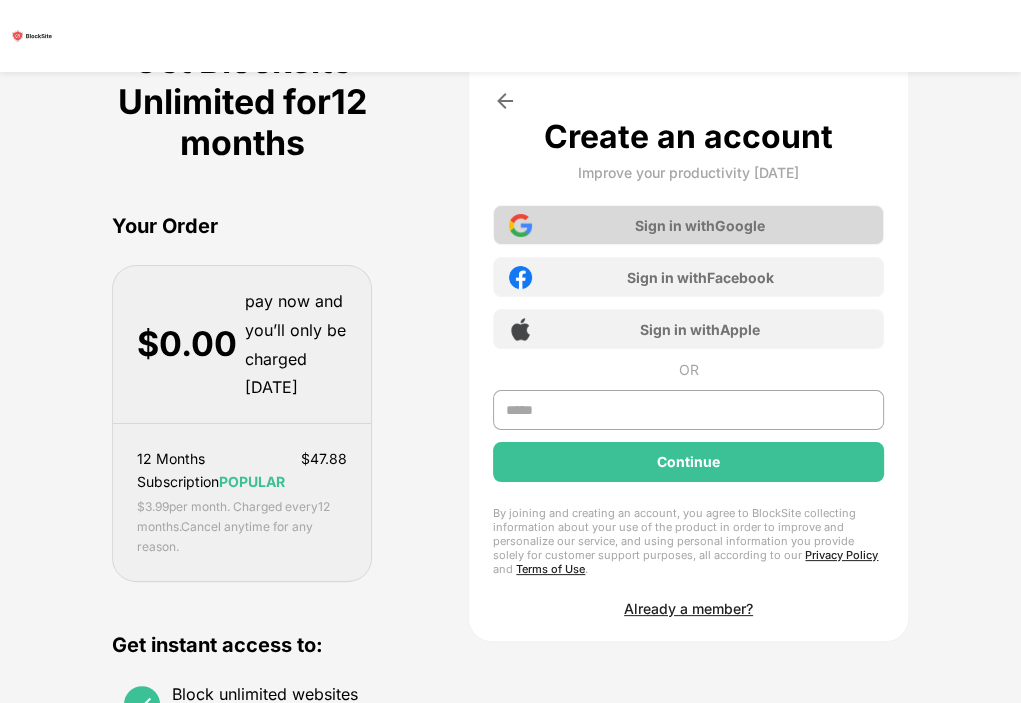 click on "Sign in with  Google" at bounding box center (700, 225) 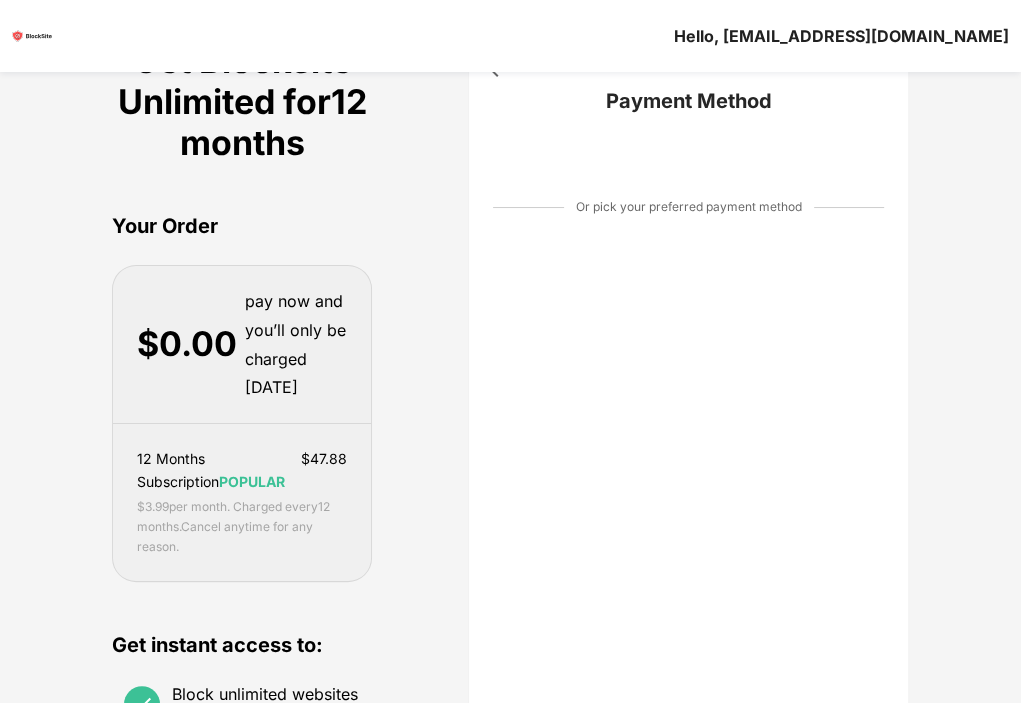 scroll, scrollTop: 284, scrollLeft: 0, axis: vertical 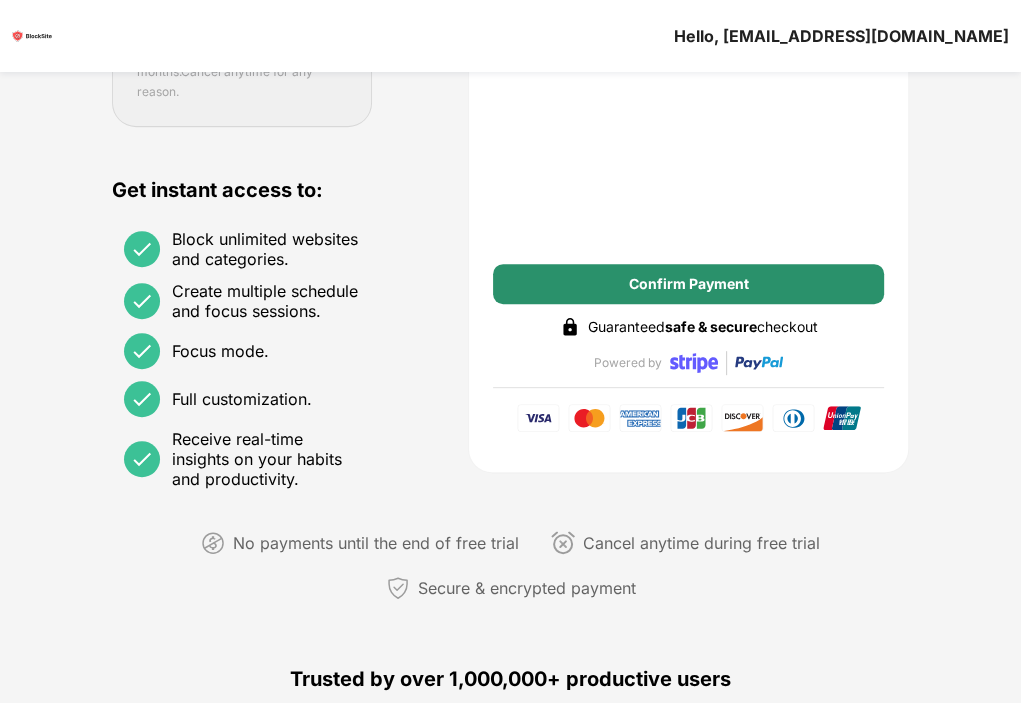 click on "Confirm Payment" at bounding box center [688, 284] 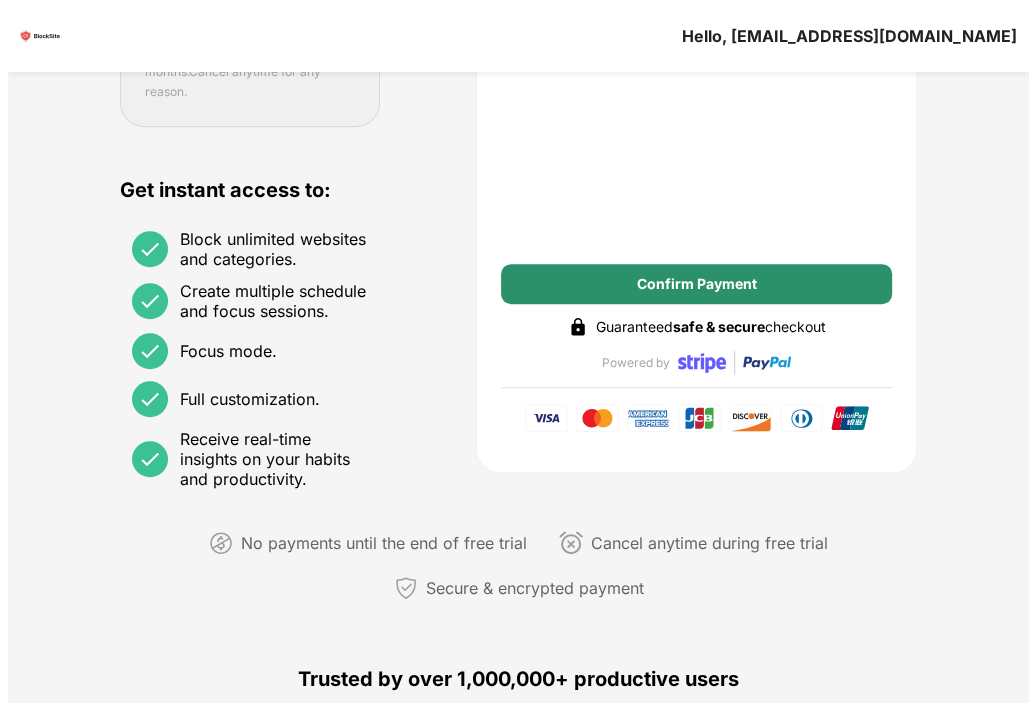 scroll, scrollTop: 0, scrollLeft: 0, axis: both 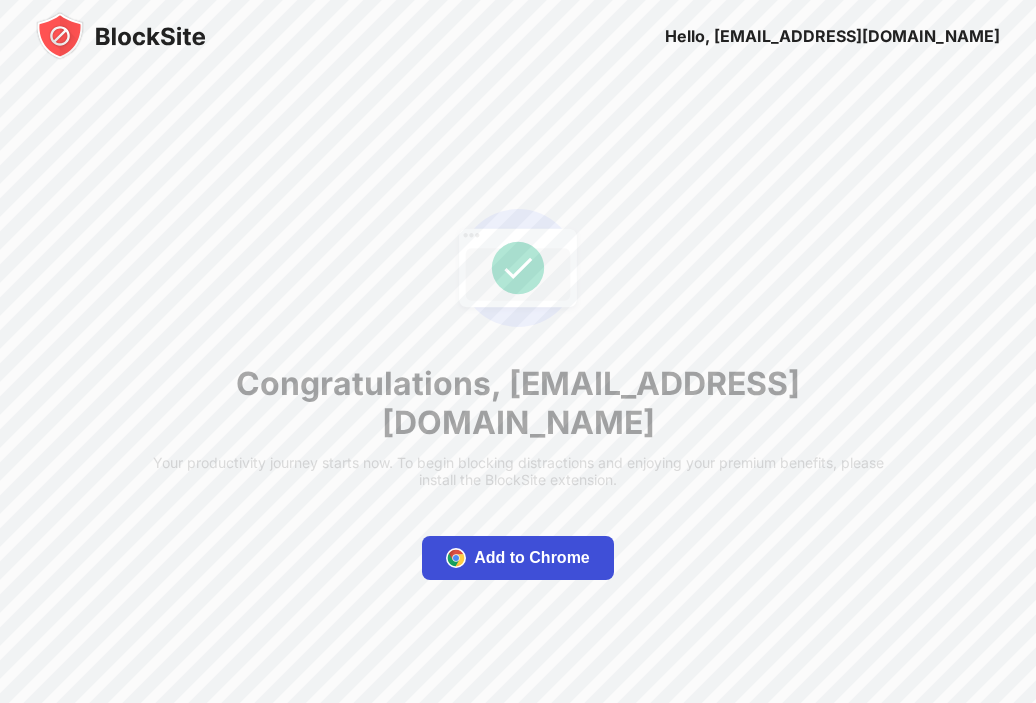 click at bounding box center (456, 558) 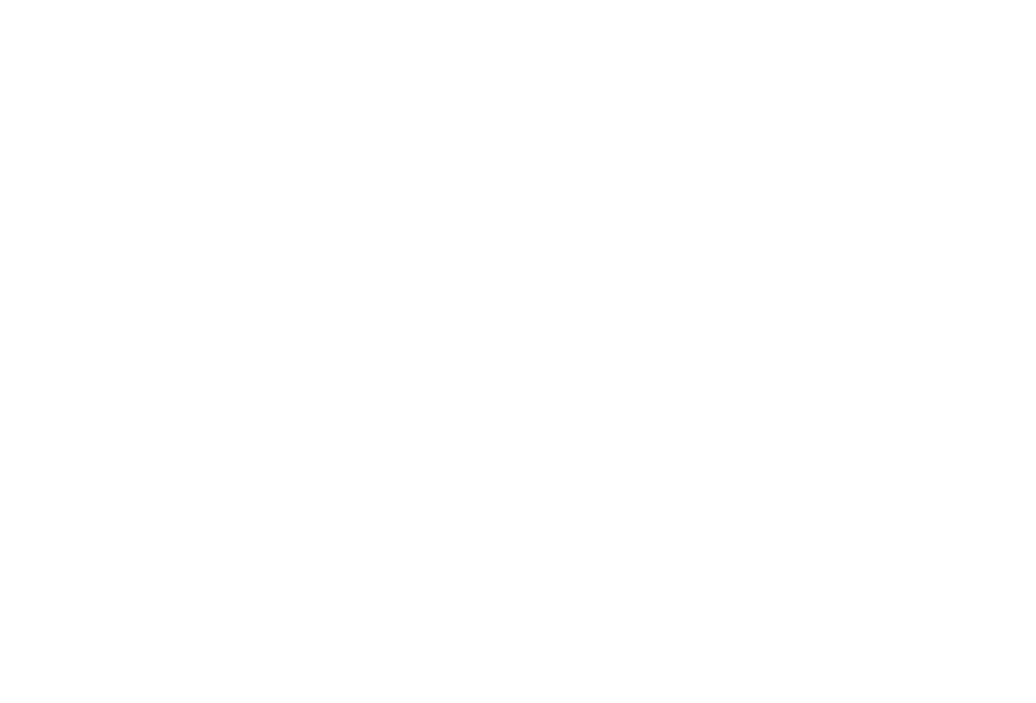 scroll, scrollTop: 0, scrollLeft: 0, axis: both 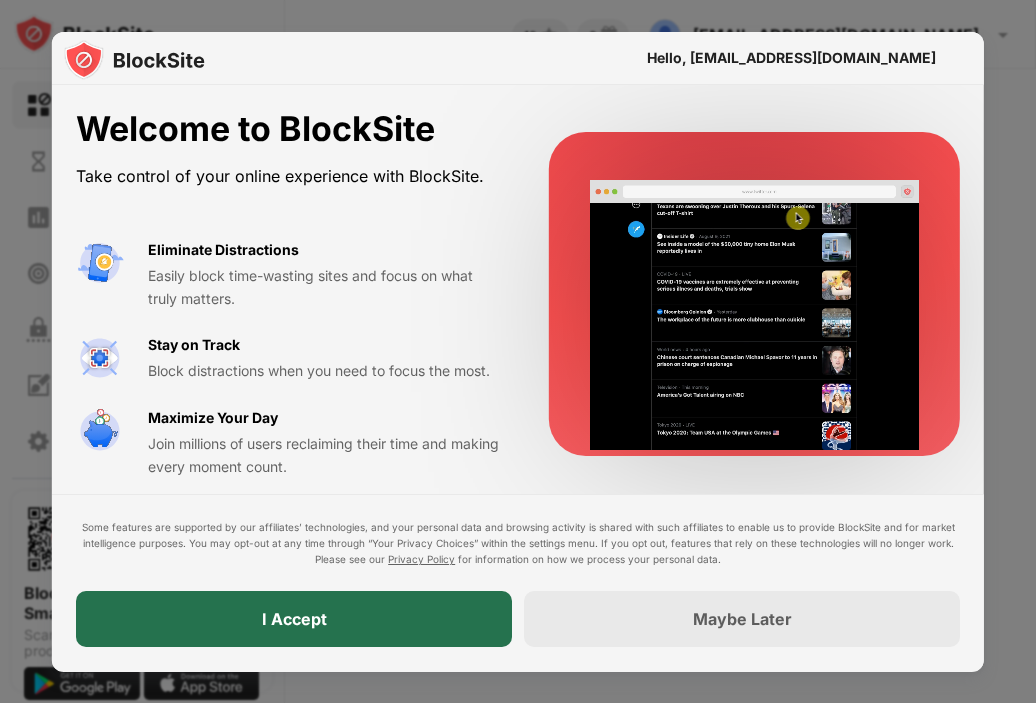 click on "I Accept" at bounding box center [294, 620] 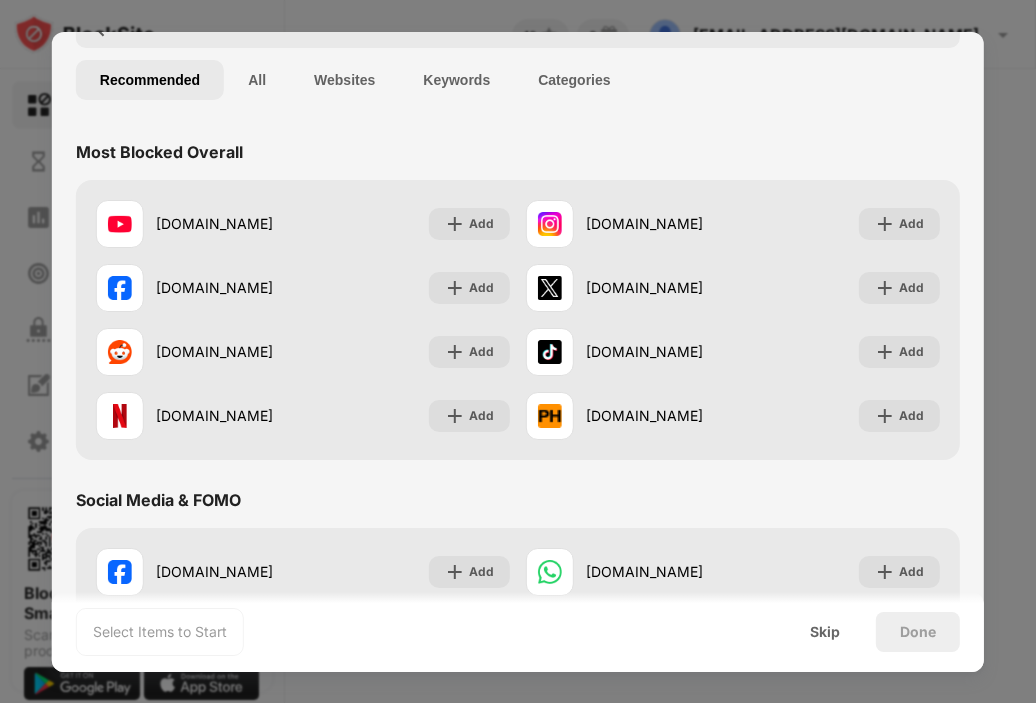 scroll, scrollTop: 124, scrollLeft: 0, axis: vertical 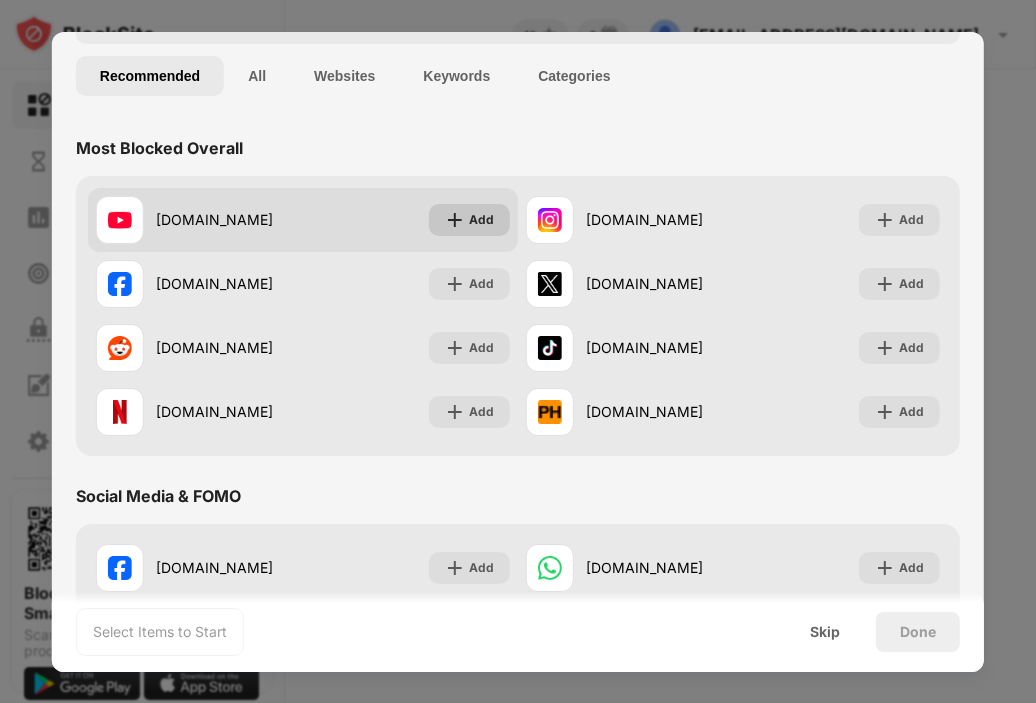 click on "Add" at bounding box center (481, 220) 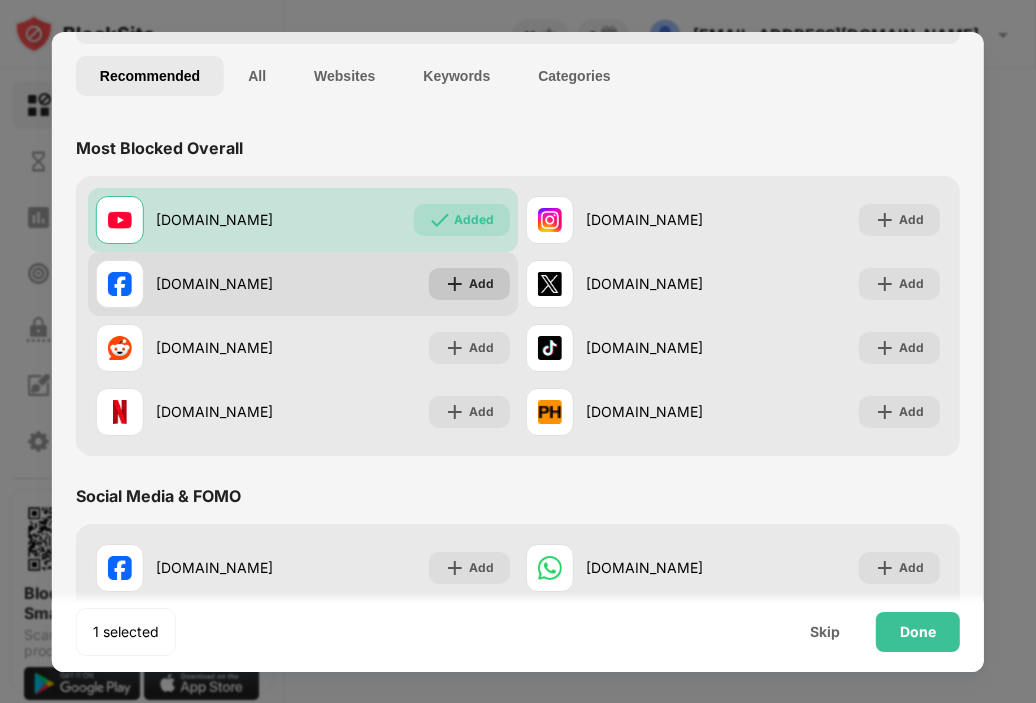 click on "Add" at bounding box center [481, 284] 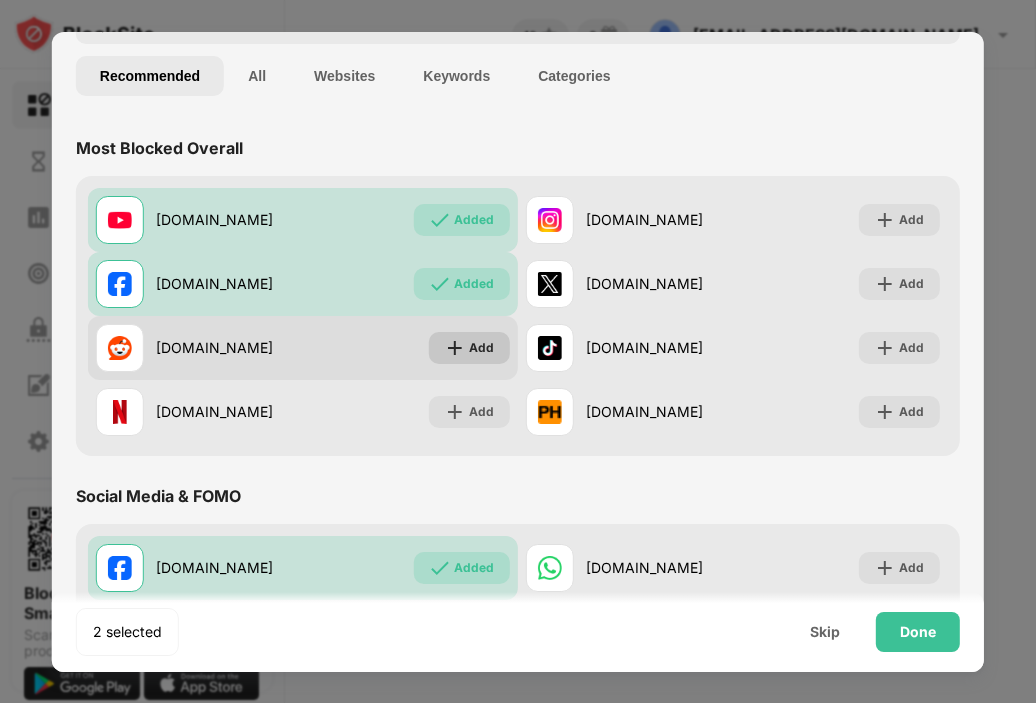 click on "Add" at bounding box center [469, 348] 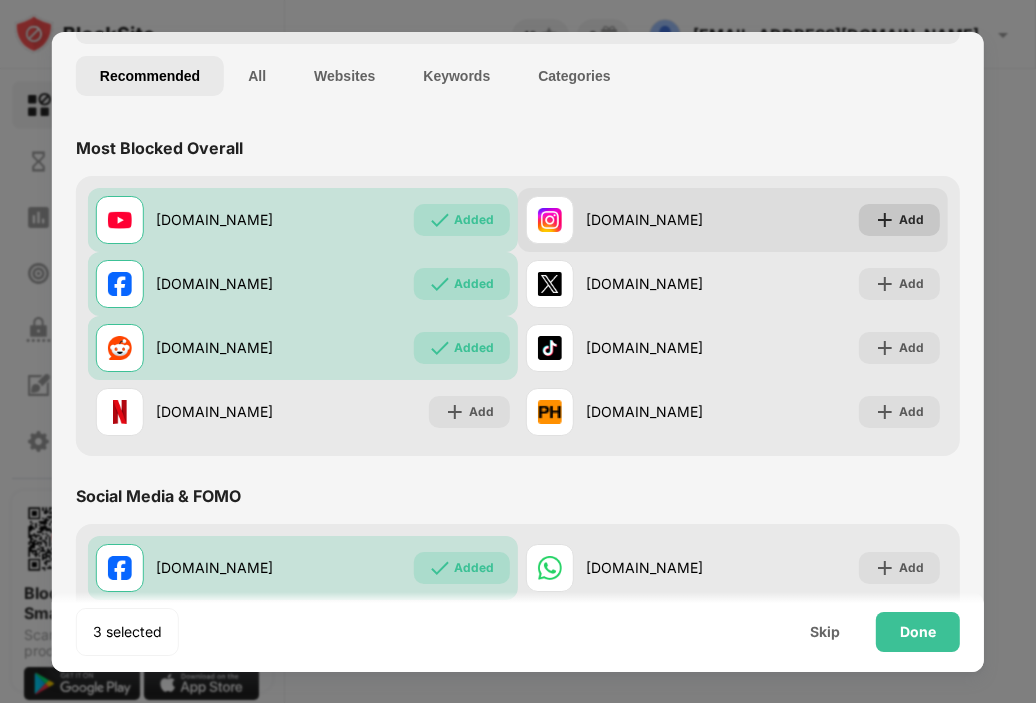 click on "Add" at bounding box center [899, 220] 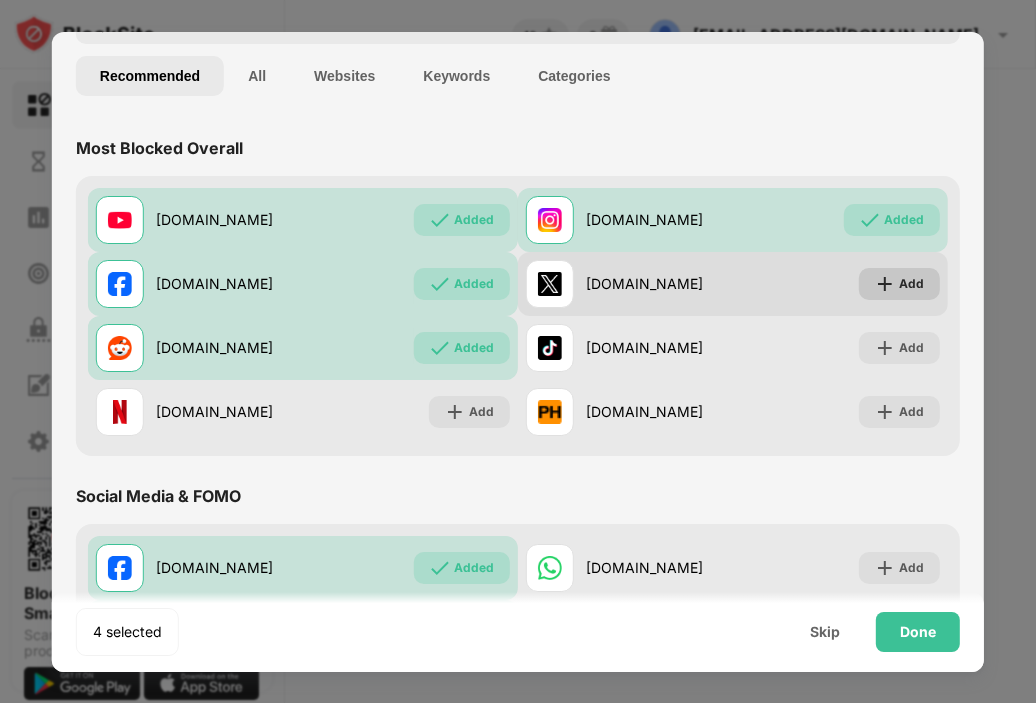 click on "Add" at bounding box center [899, 284] 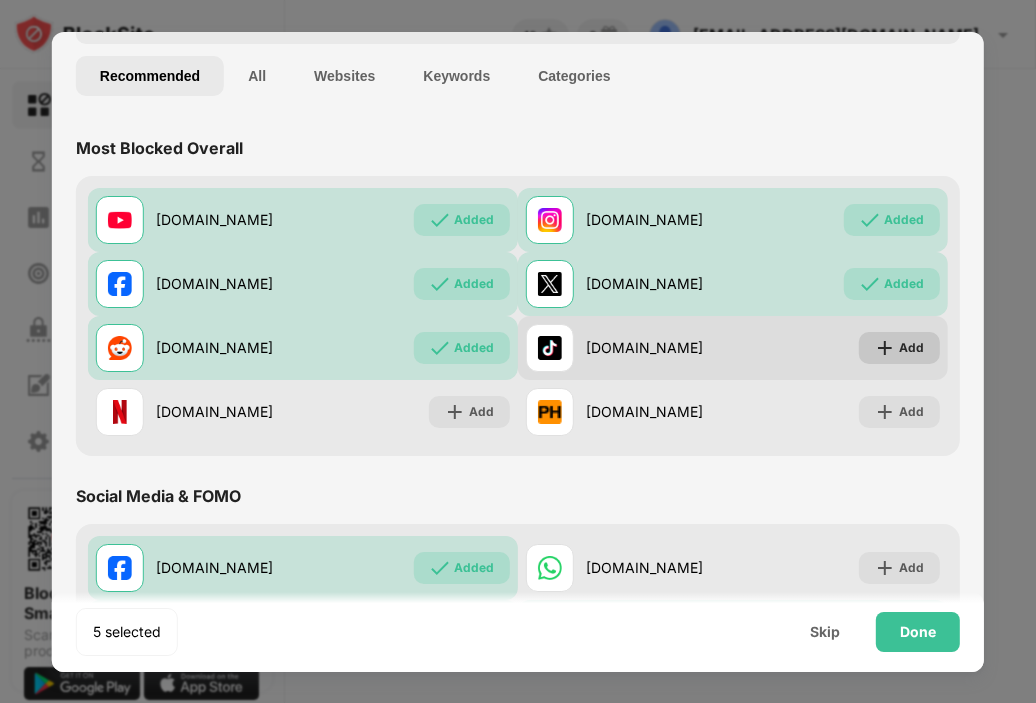click at bounding box center (885, 348) 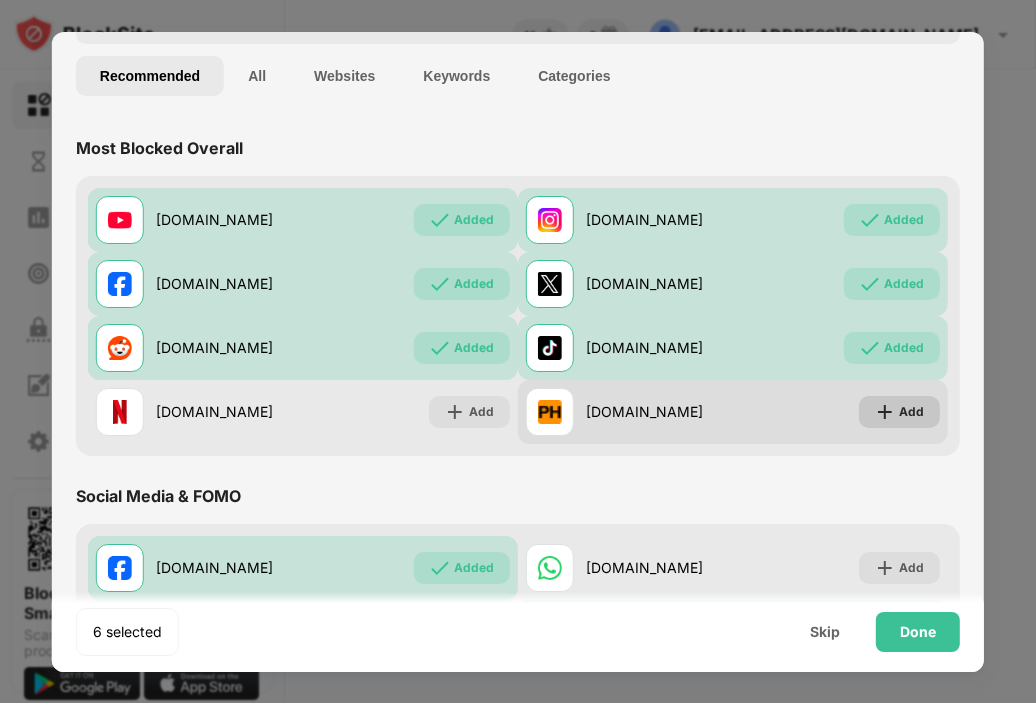 click at bounding box center [885, 412] 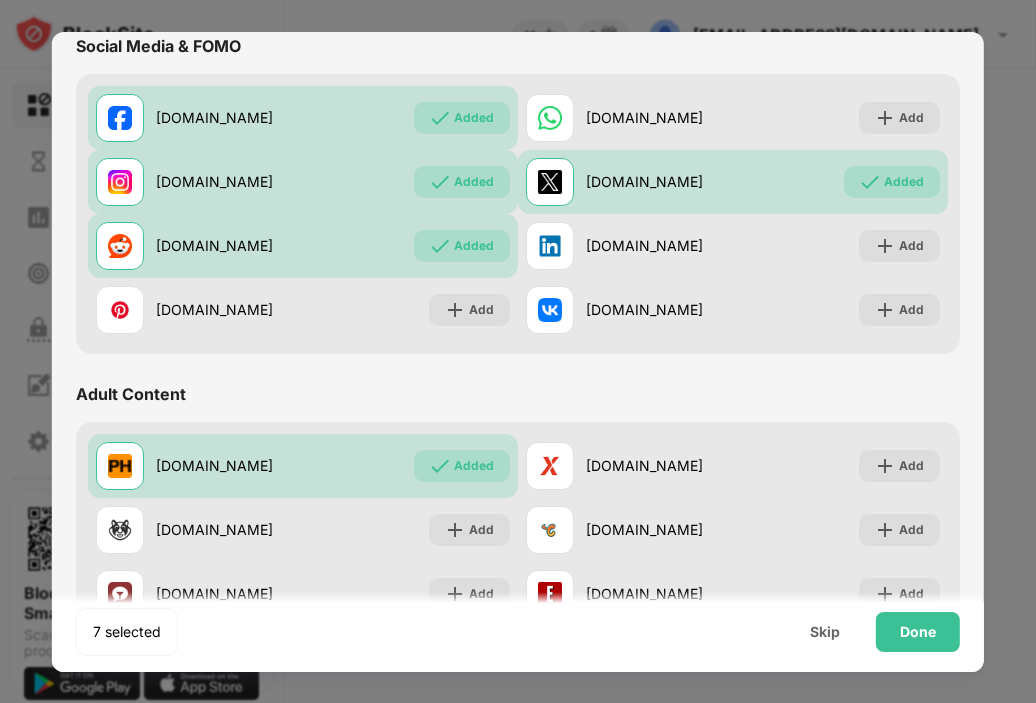 scroll, scrollTop: 572, scrollLeft: 0, axis: vertical 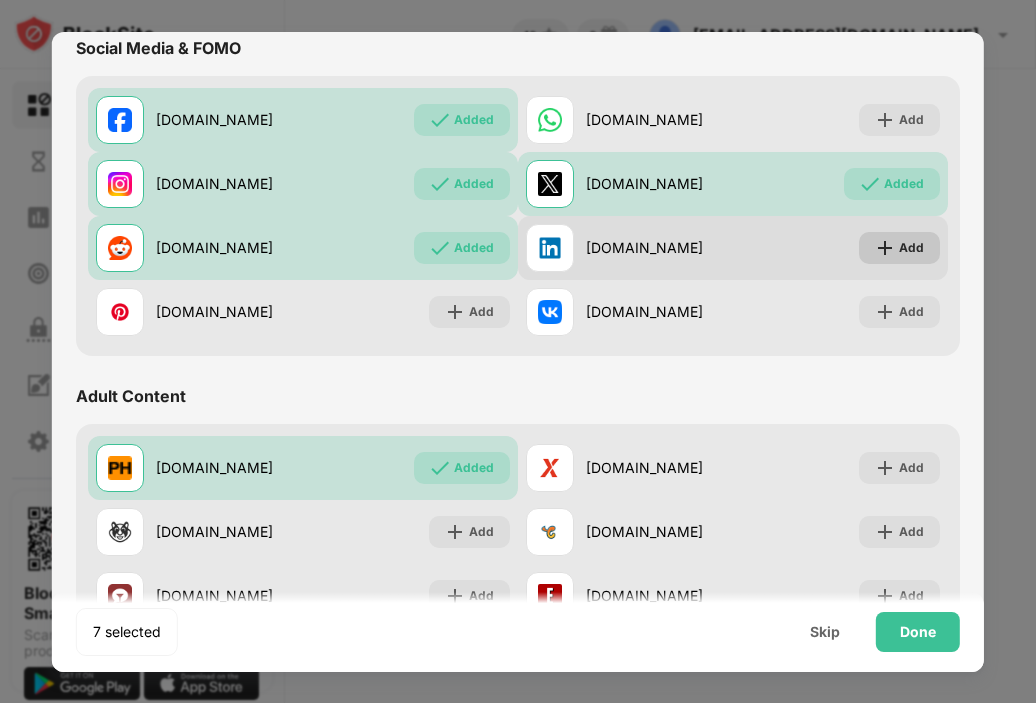 click on "Add" at bounding box center [911, 248] 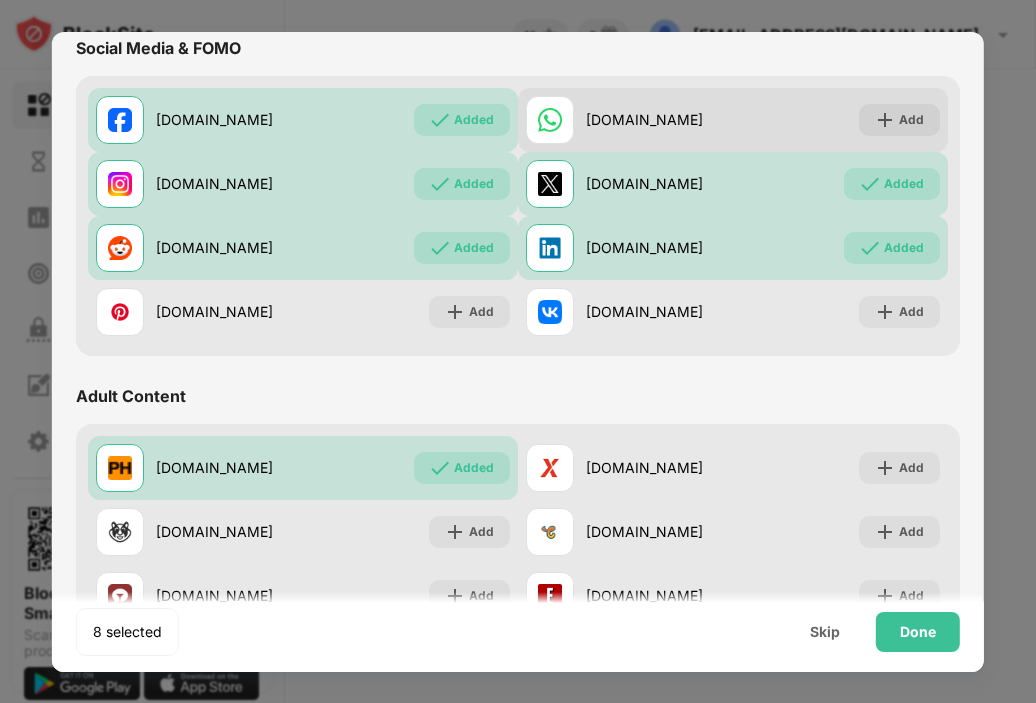 click on "whatsapp.com Add" at bounding box center [733, 120] 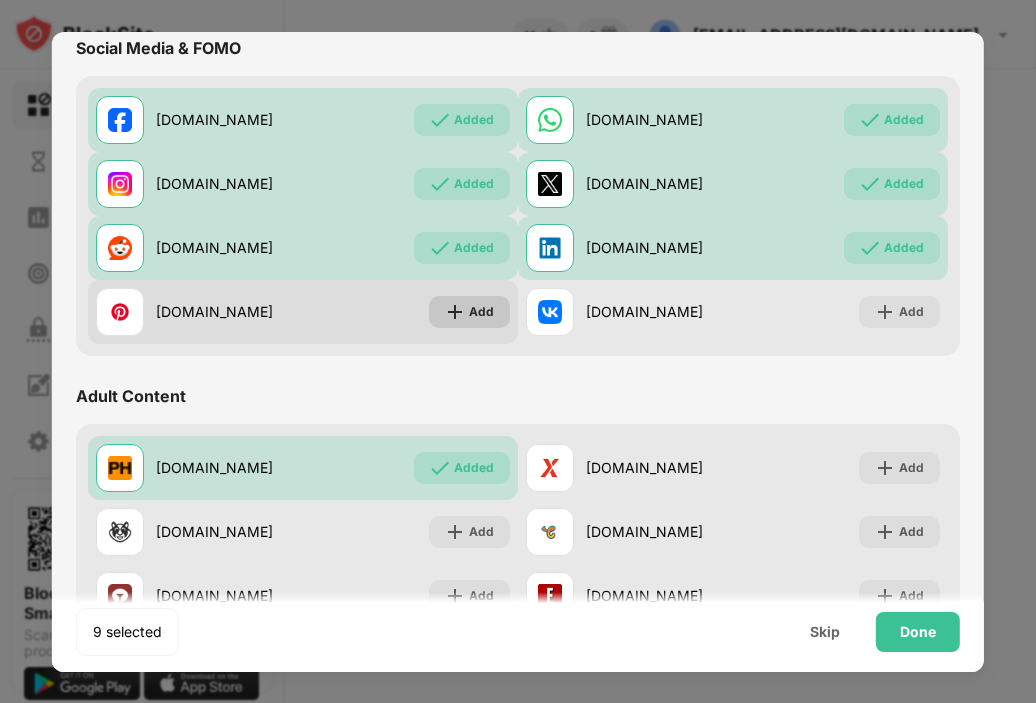 click on "Add" at bounding box center [481, 312] 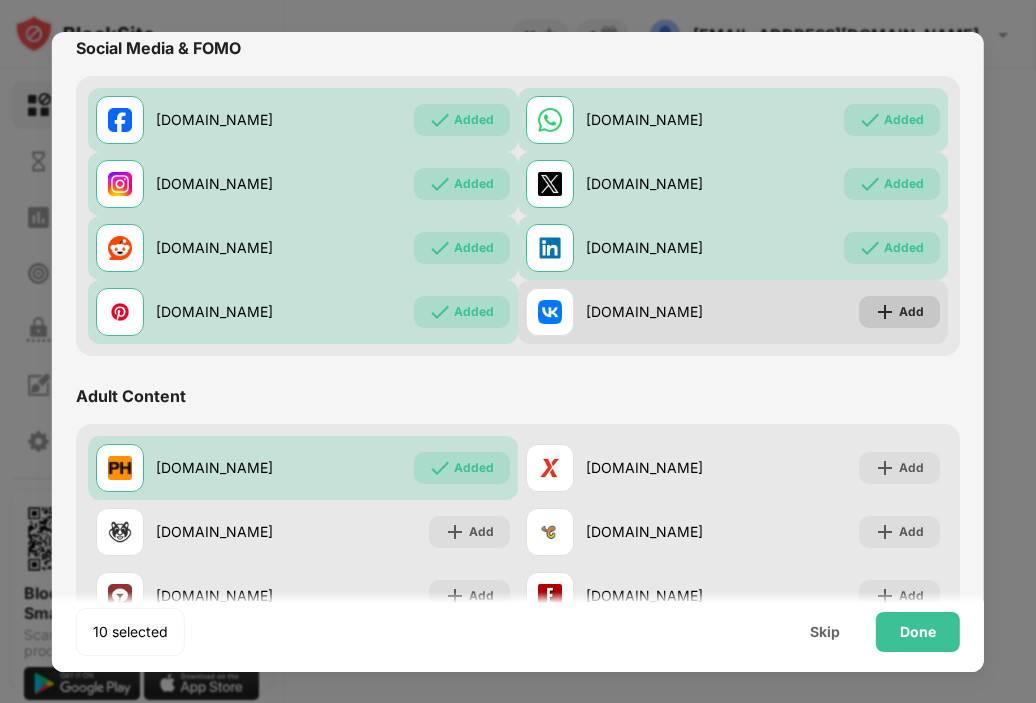 click on "Add" at bounding box center (899, 312) 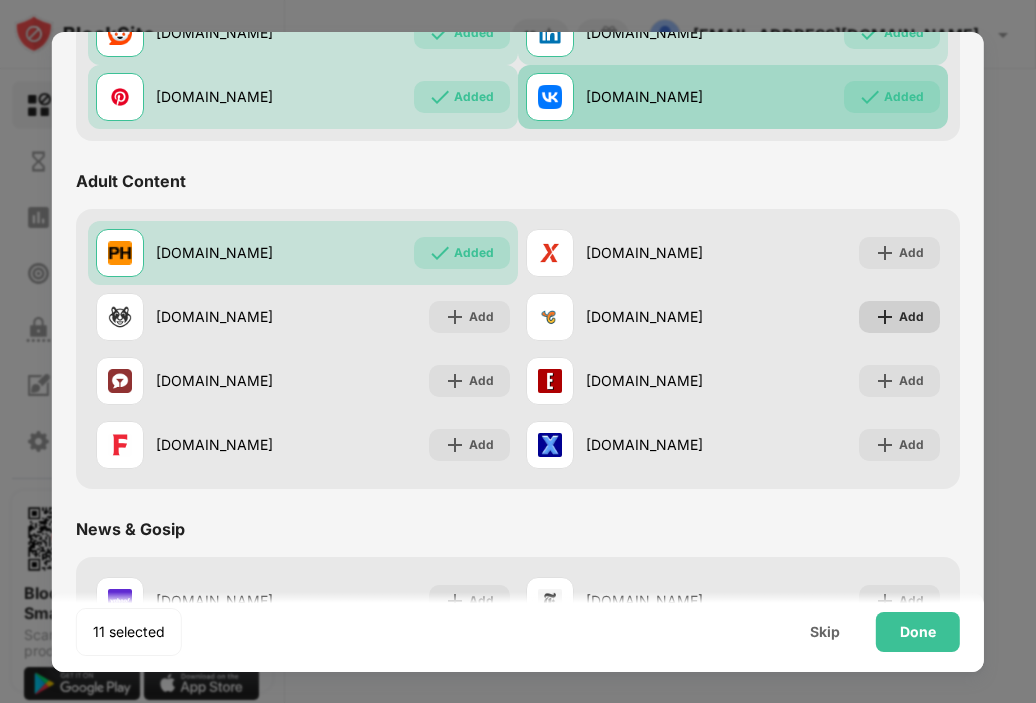 scroll, scrollTop: 788, scrollLeft: 0, axis: vertical 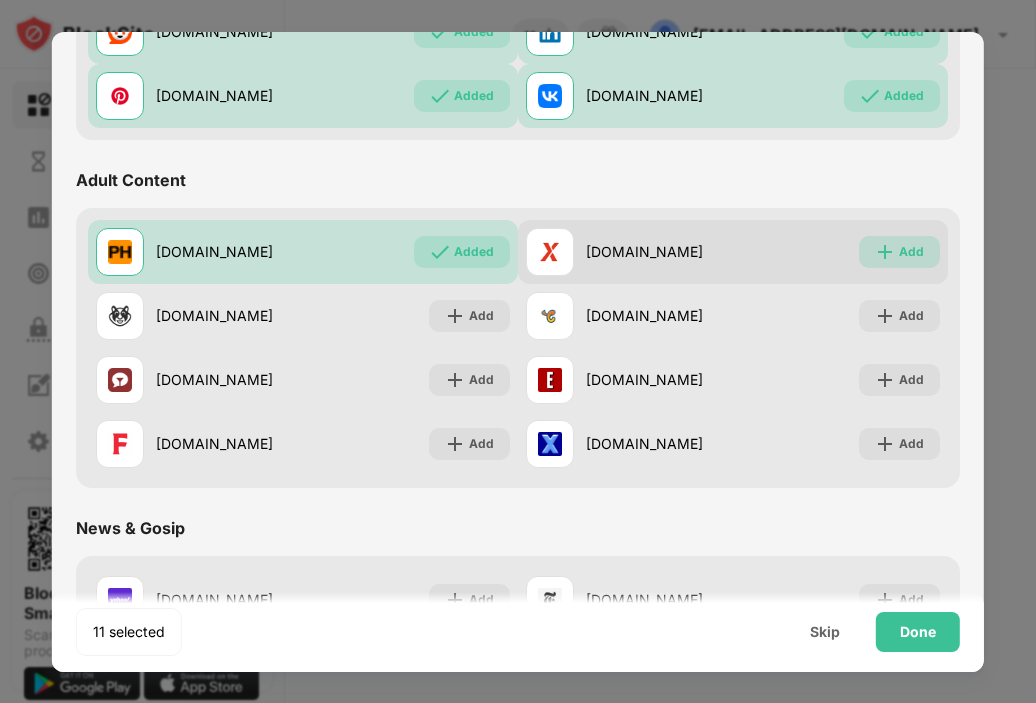 click at bounding box center (885, 252) 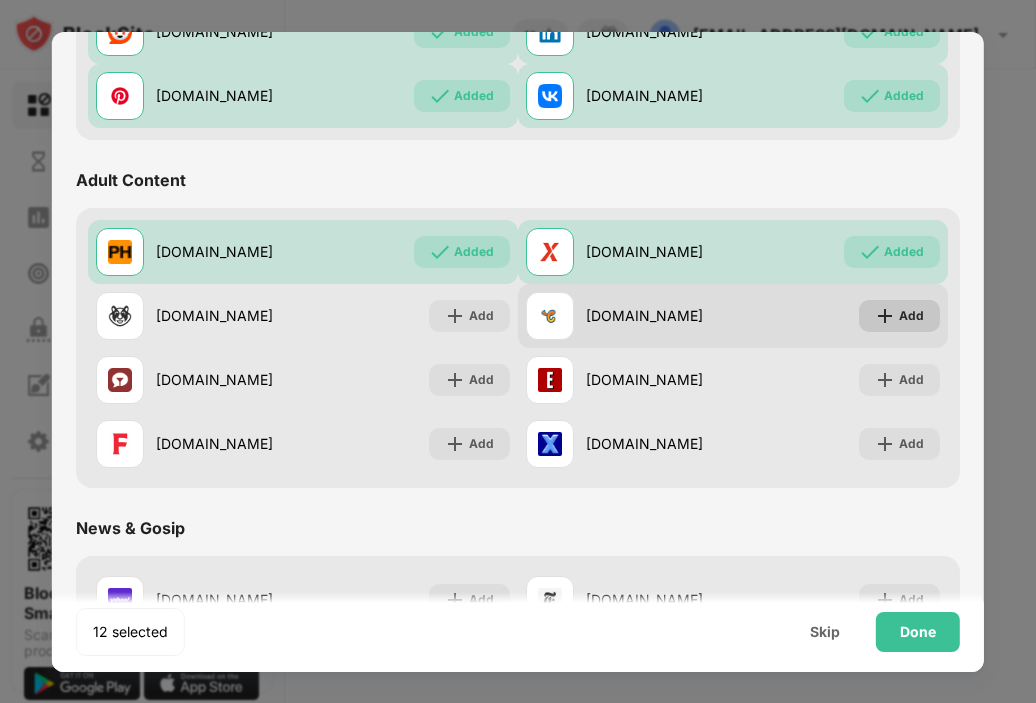 click at bounding box center [885, 316] 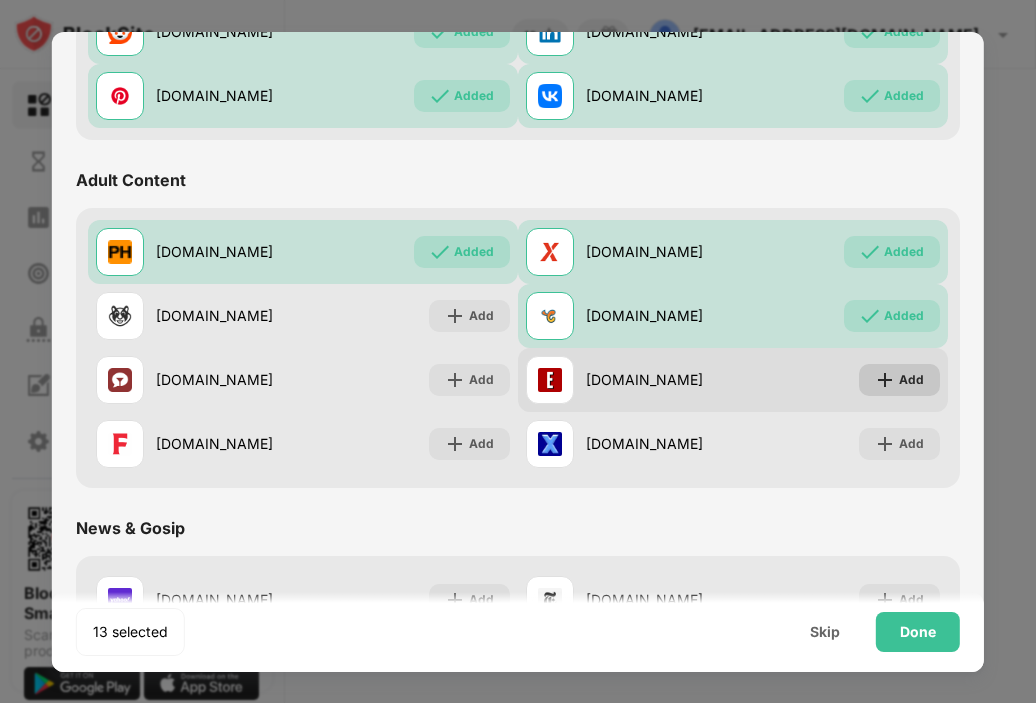 click on "eporner.com Add" at bounding box center [733, 380] 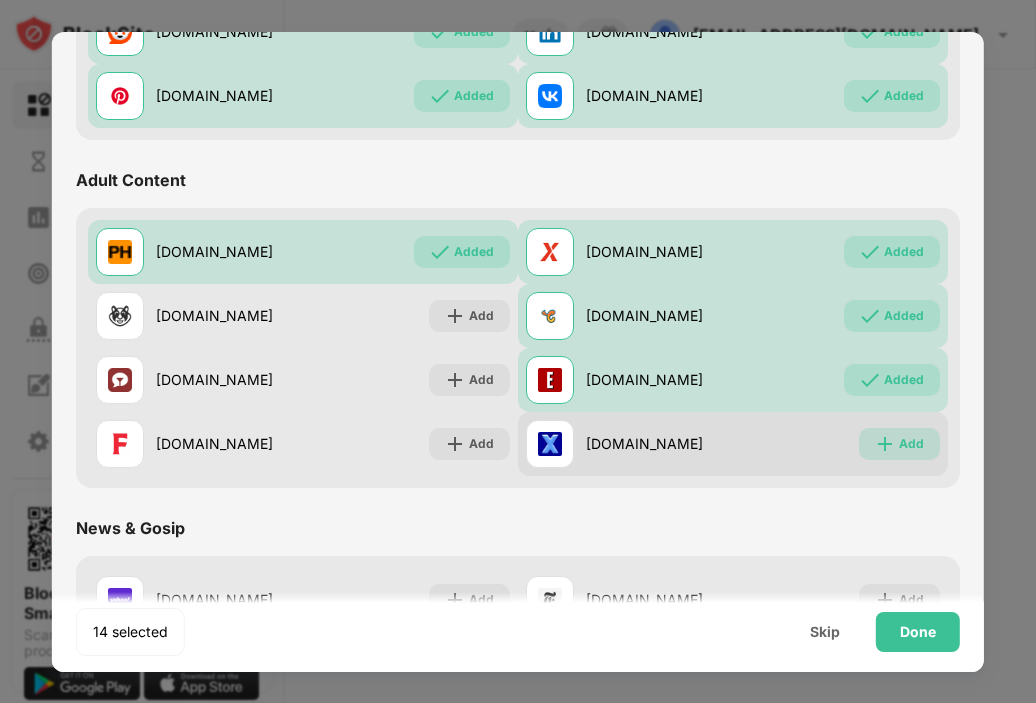 click on "Add" at bounding box center [899, 444] 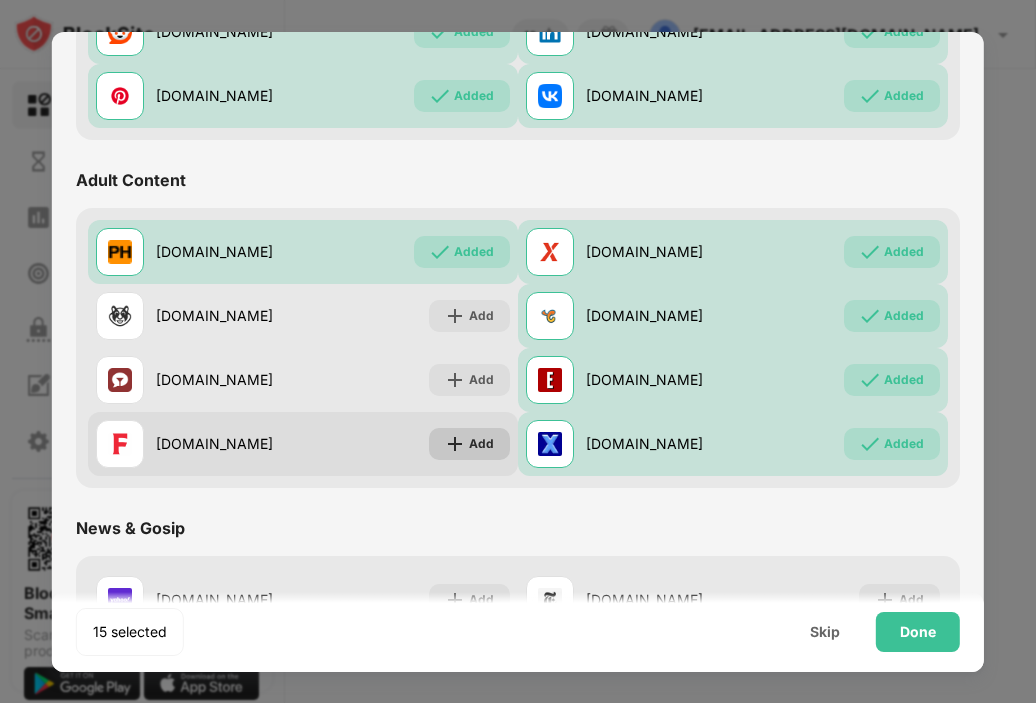 click at bounding box center (455, 444) 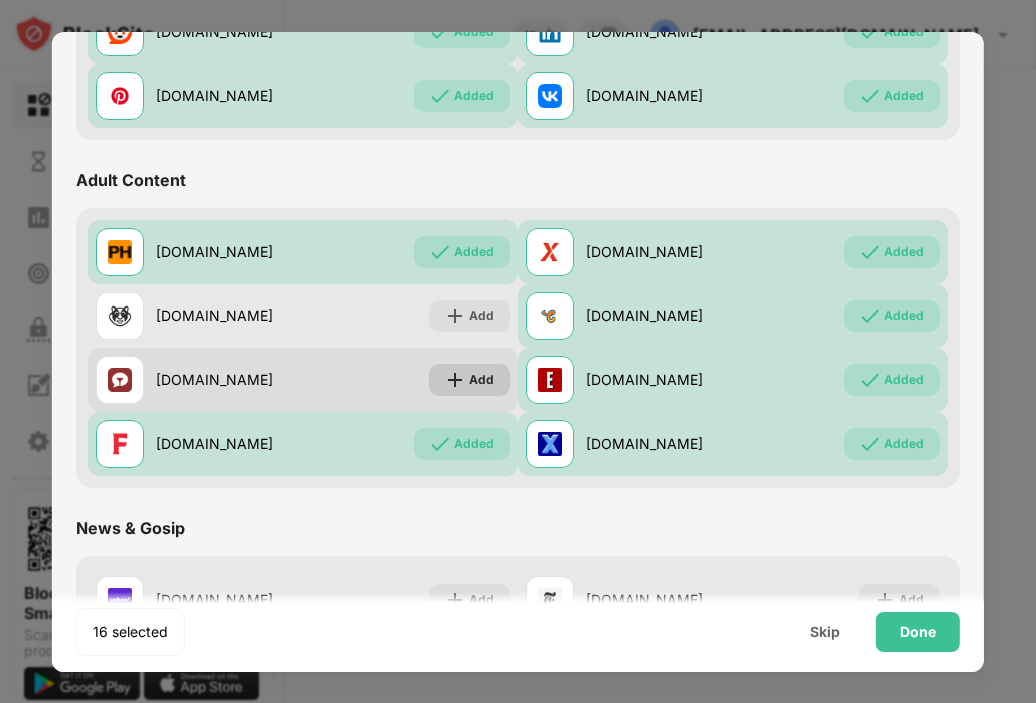 click on "Add" at bounding box center (469, 380) 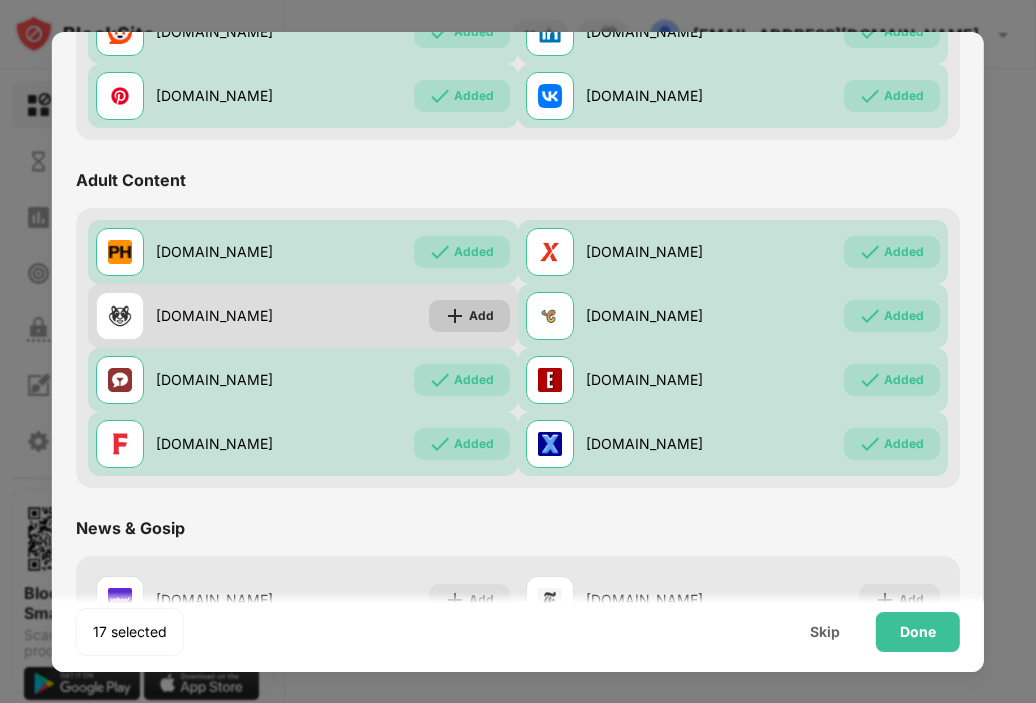 click on "Add" at bounding box center (469, 316) 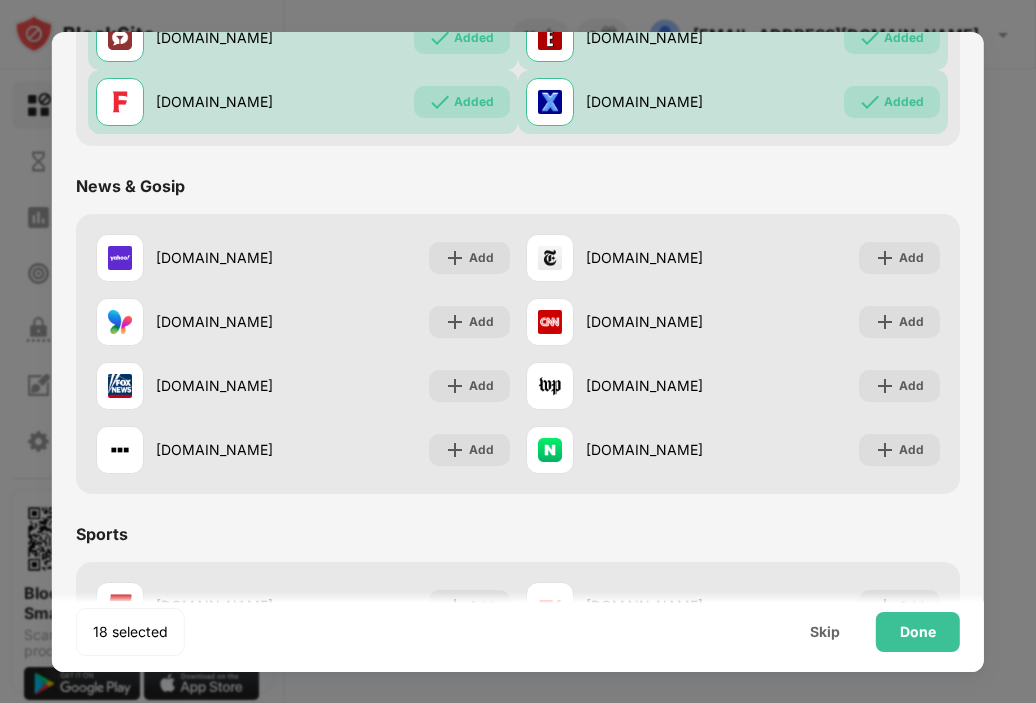 scroll, scrollTop: 1154, scrollLeft: 0, axis: vertical 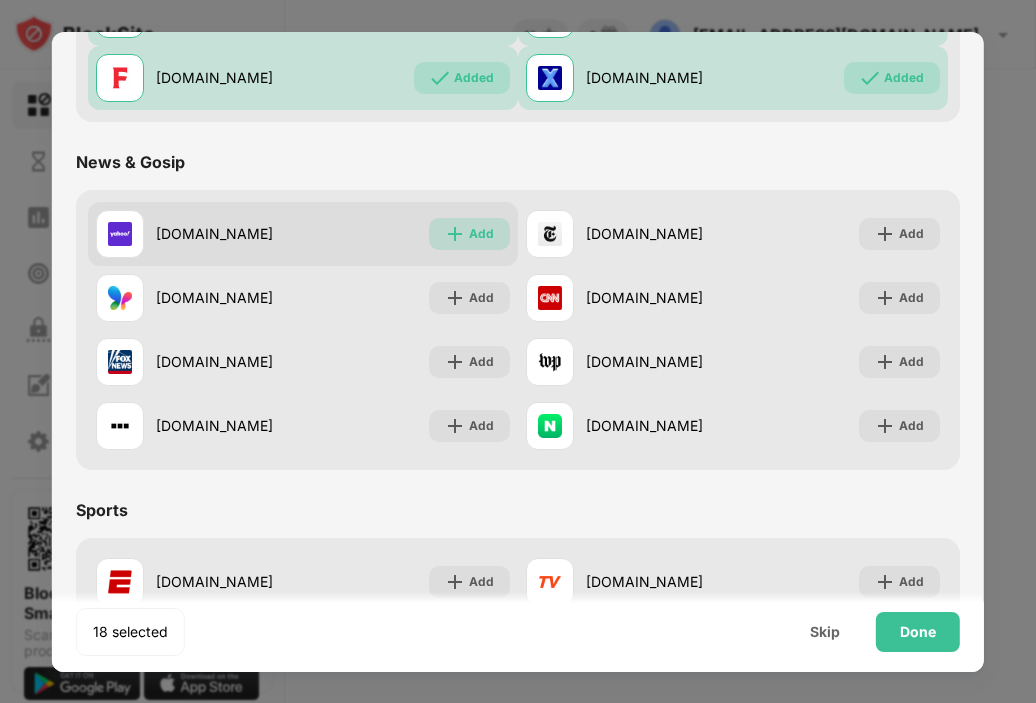 click on "Add" at bounding box center (481, 234) 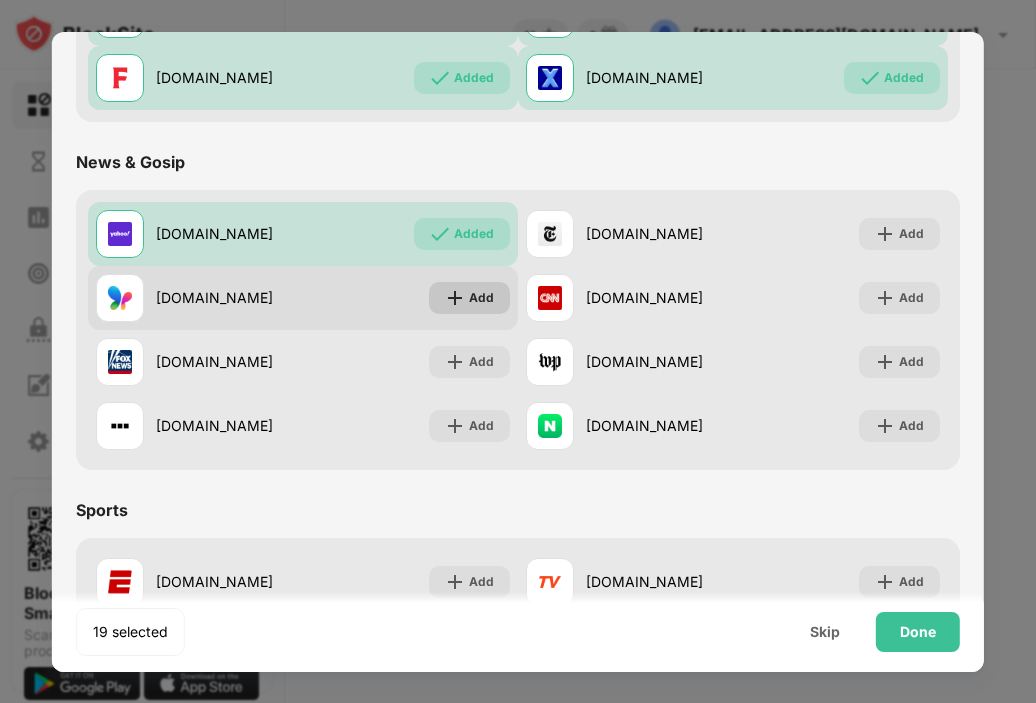 click on "Add" at bounding box center [469, 298] 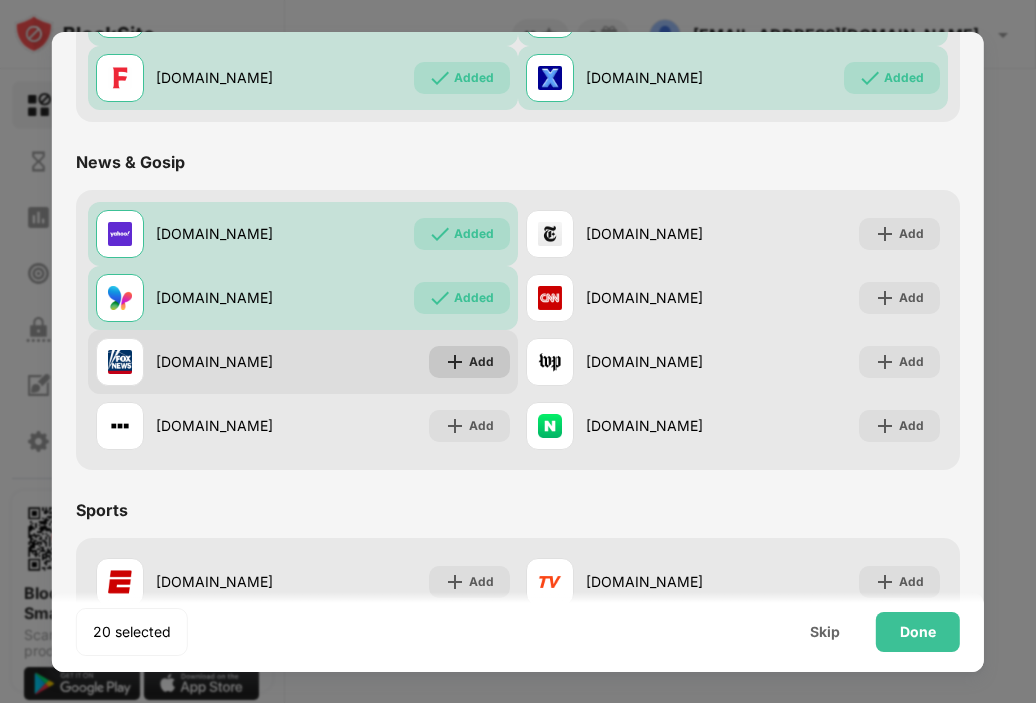 click on "Add" at bounding box center [481, 362] 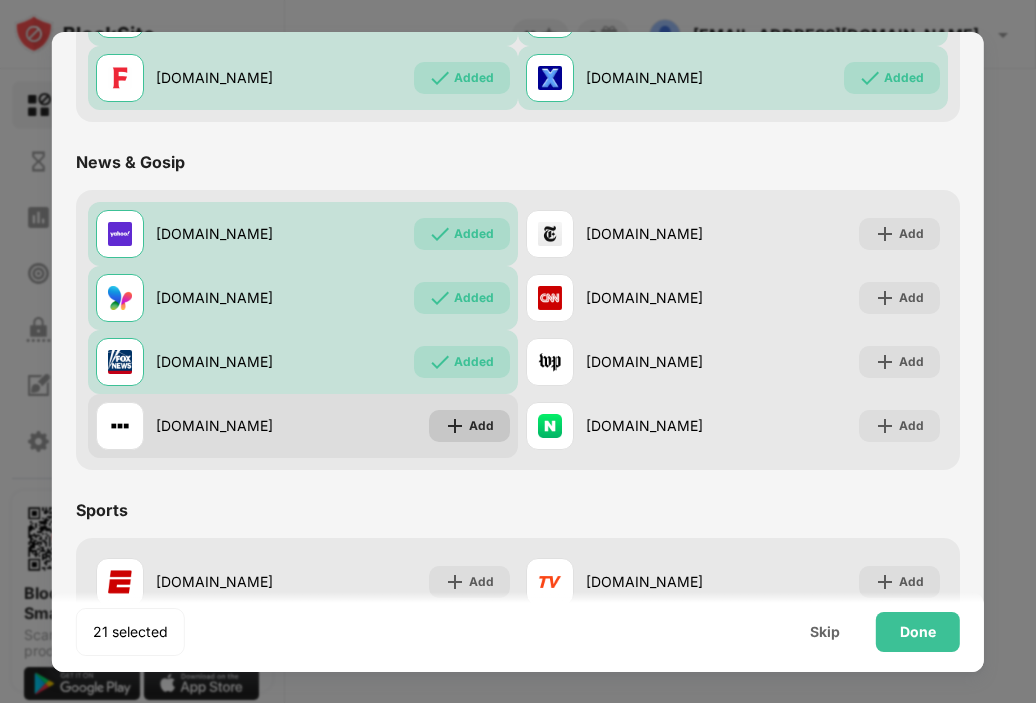 click on "Add" at bounding box center (469, 426) 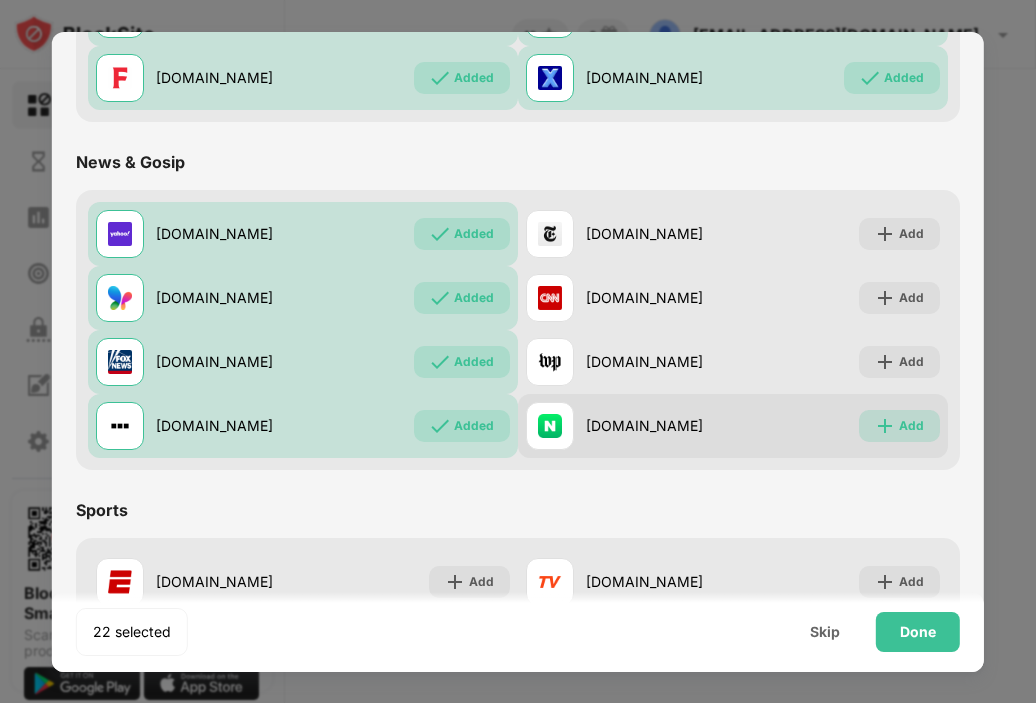 click on "Add" at bounding box center [911, 426] 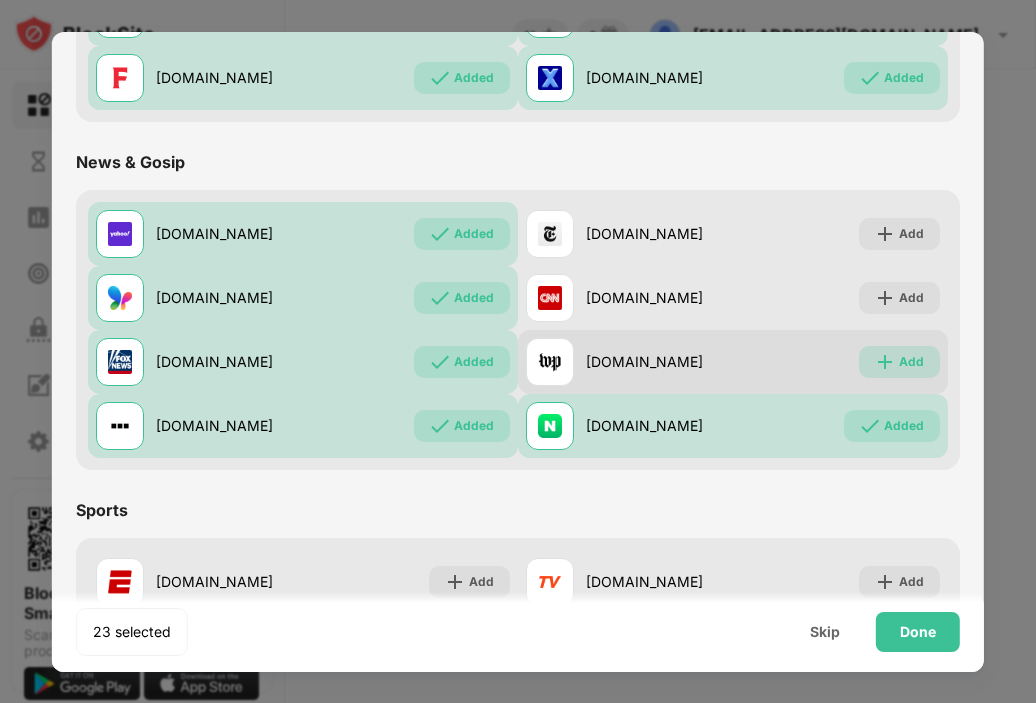click at bounding box center (885, 362) 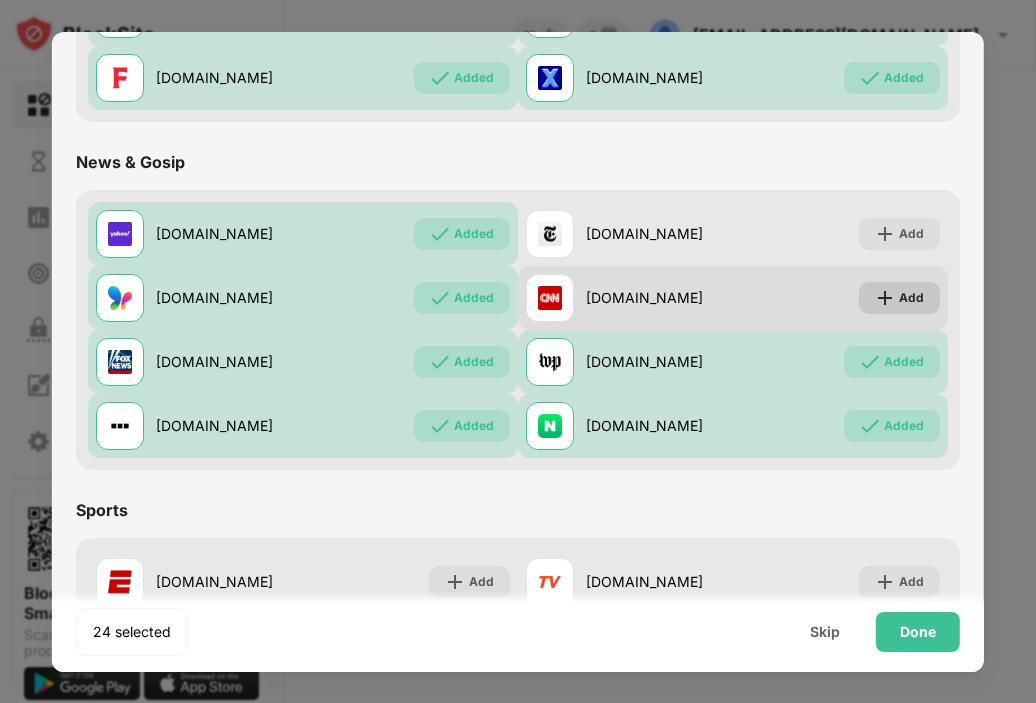 click at bounding box center [885, 298] 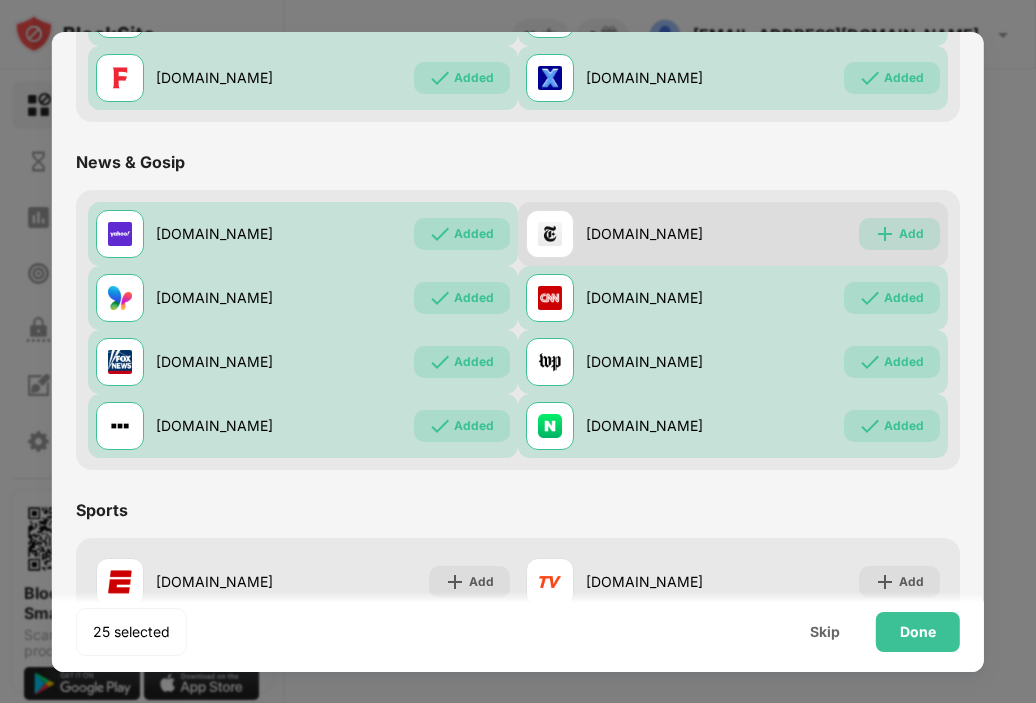click at bounding box center (885, 234) 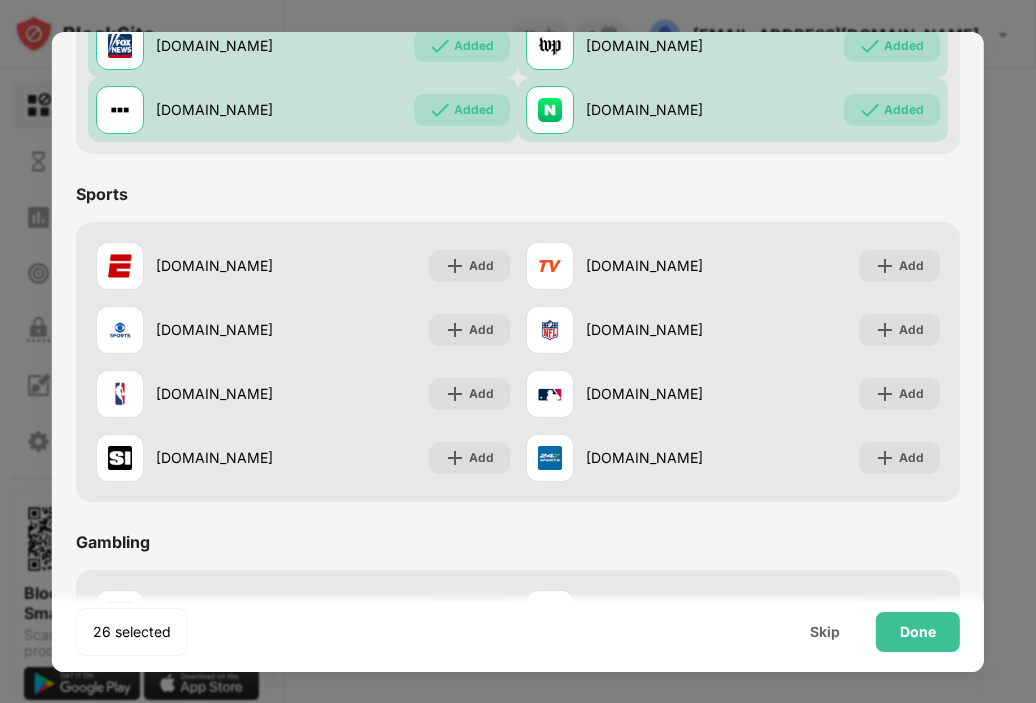 scroll, scrollTop: 1506, scrollLeft: 0, axis: vertical 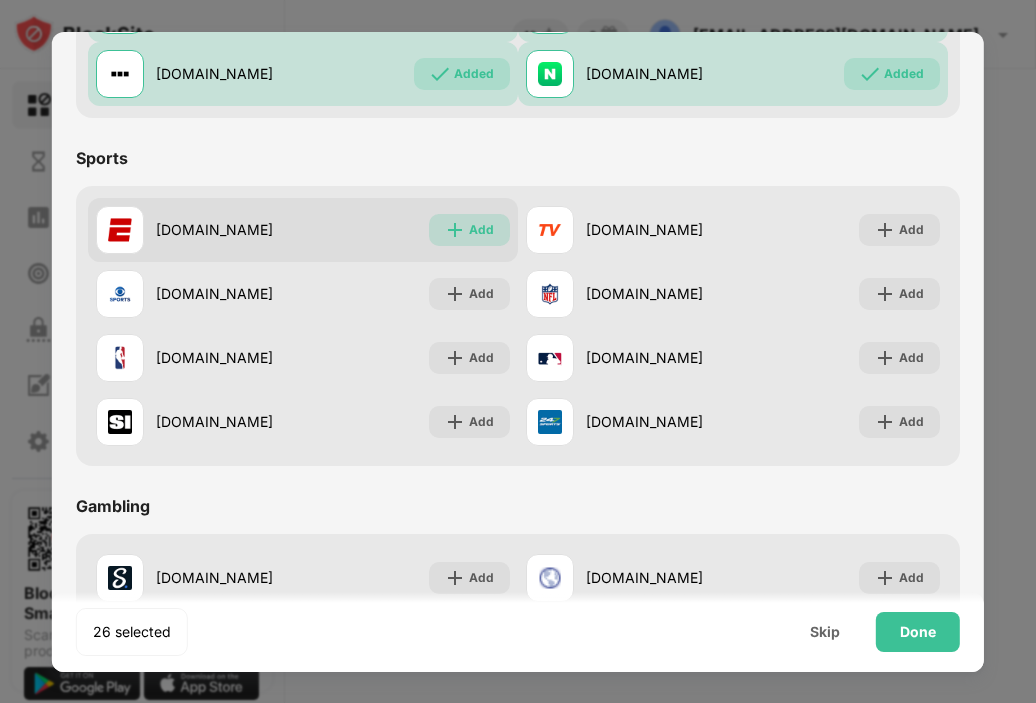 click at bounding box center [455, 230] 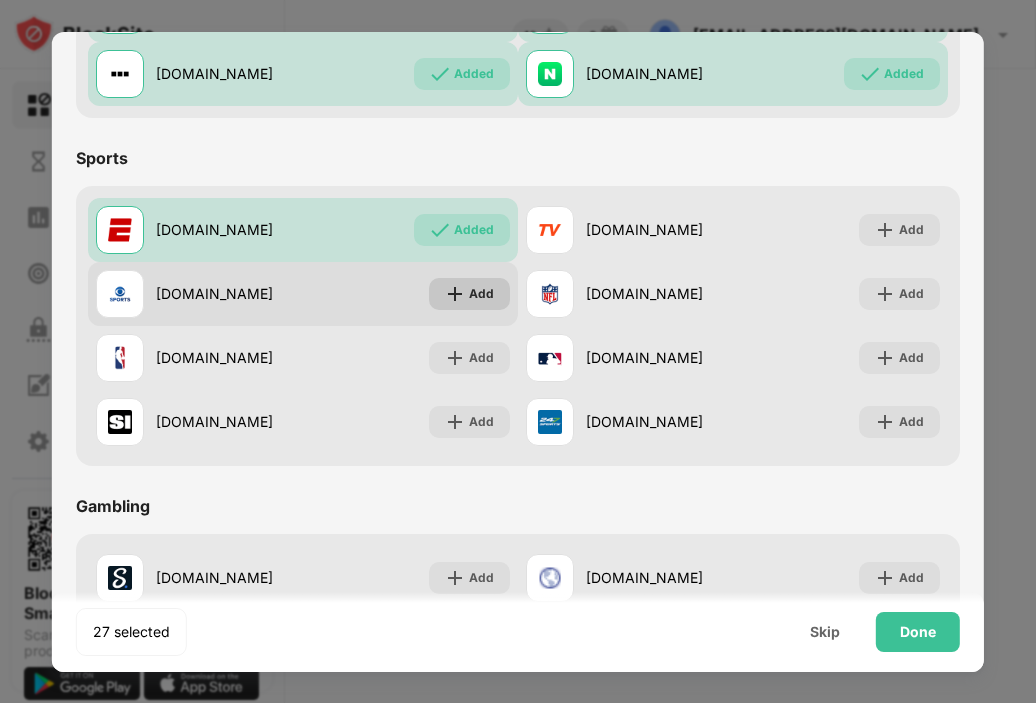 click at bounding box center [455, 294] 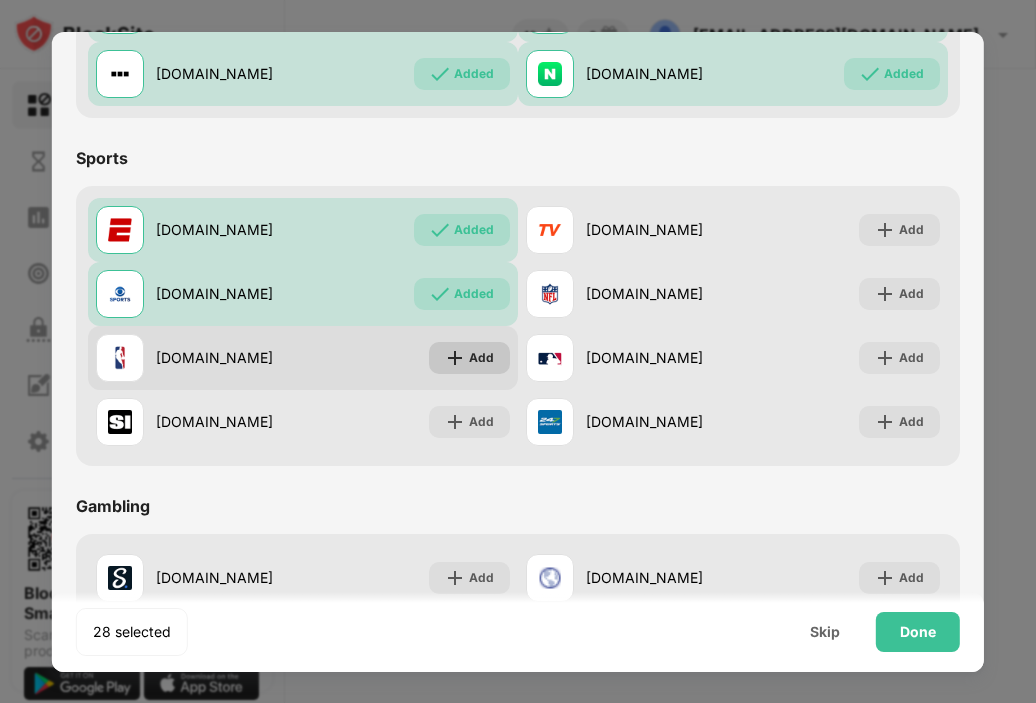 click on "Add" at bounding box center [469, 358] 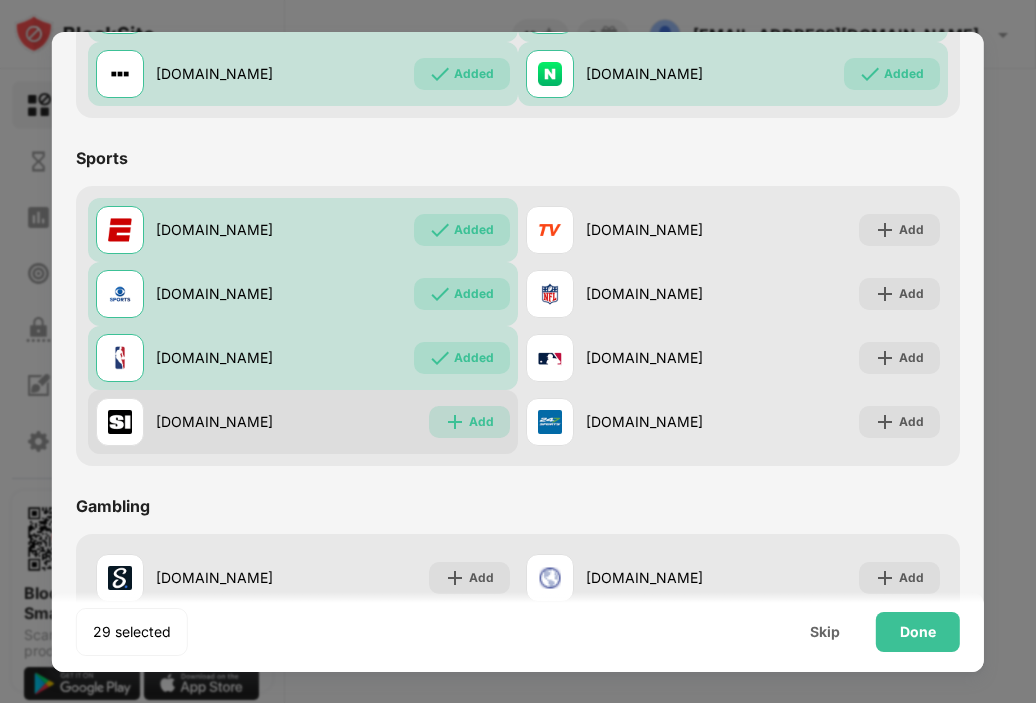 click on "Add" at bounding box center (469, 422) 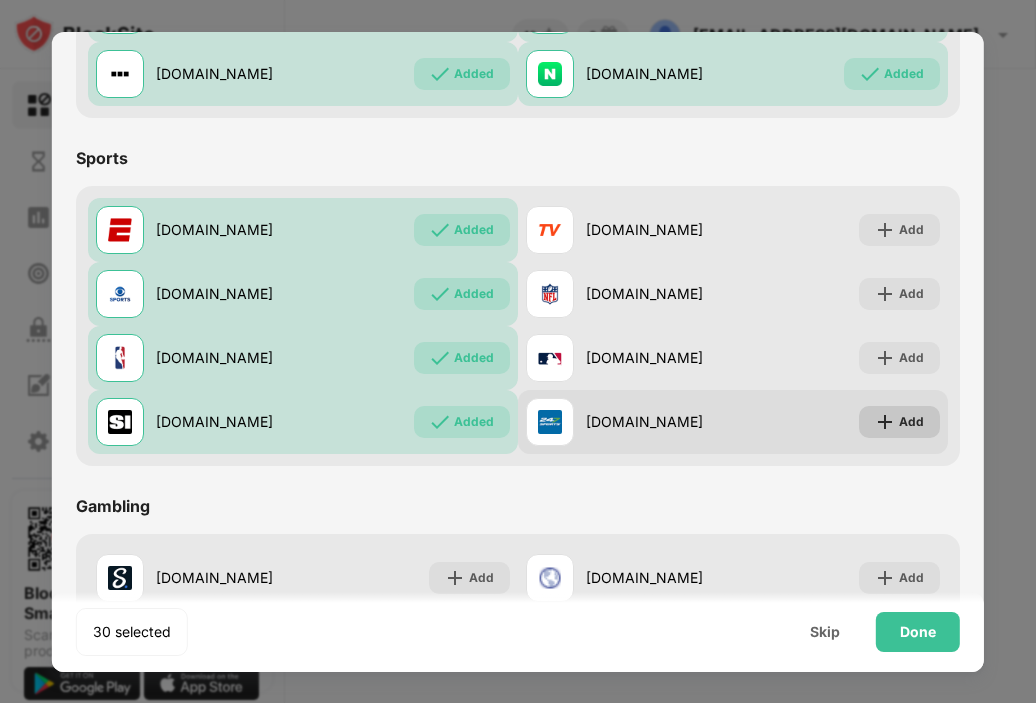 click on "Add" at bounding box center [911, 422] 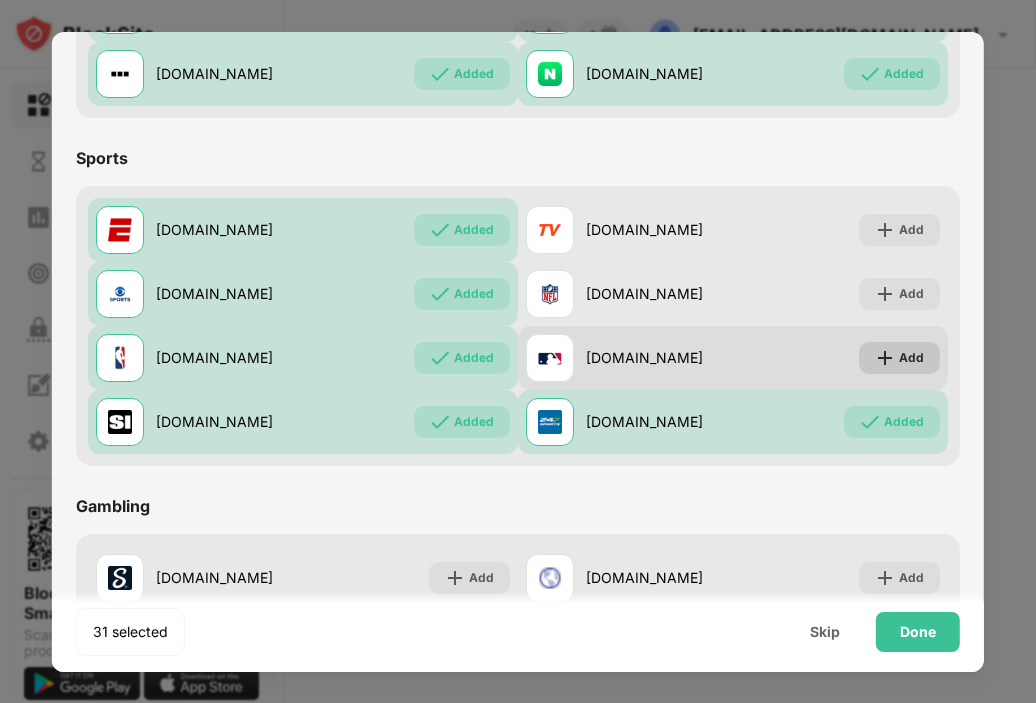 click on "Add" at bounding box center [911, 358] 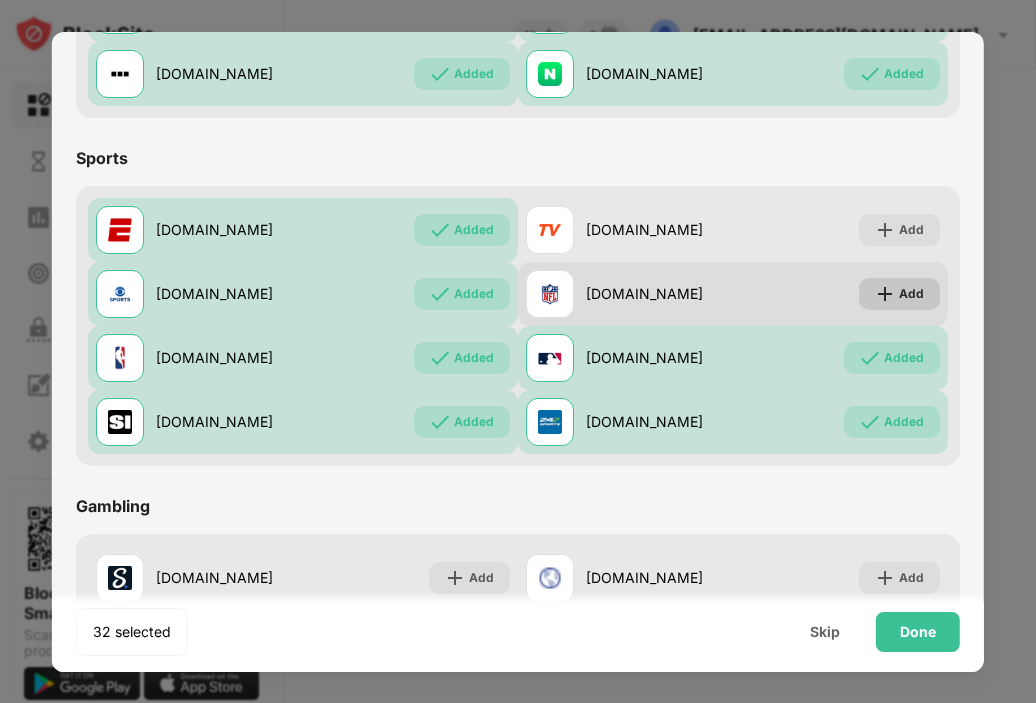 click on "Add" at bounding box center (899, 294) 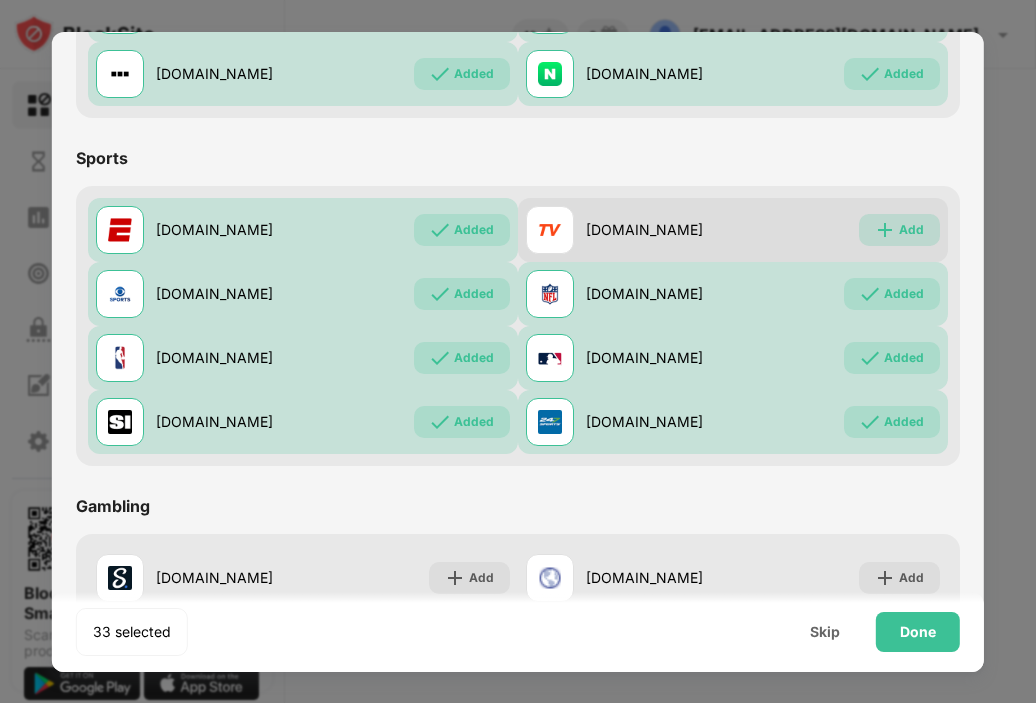 click on "Add" at bounding box center (911, 230) 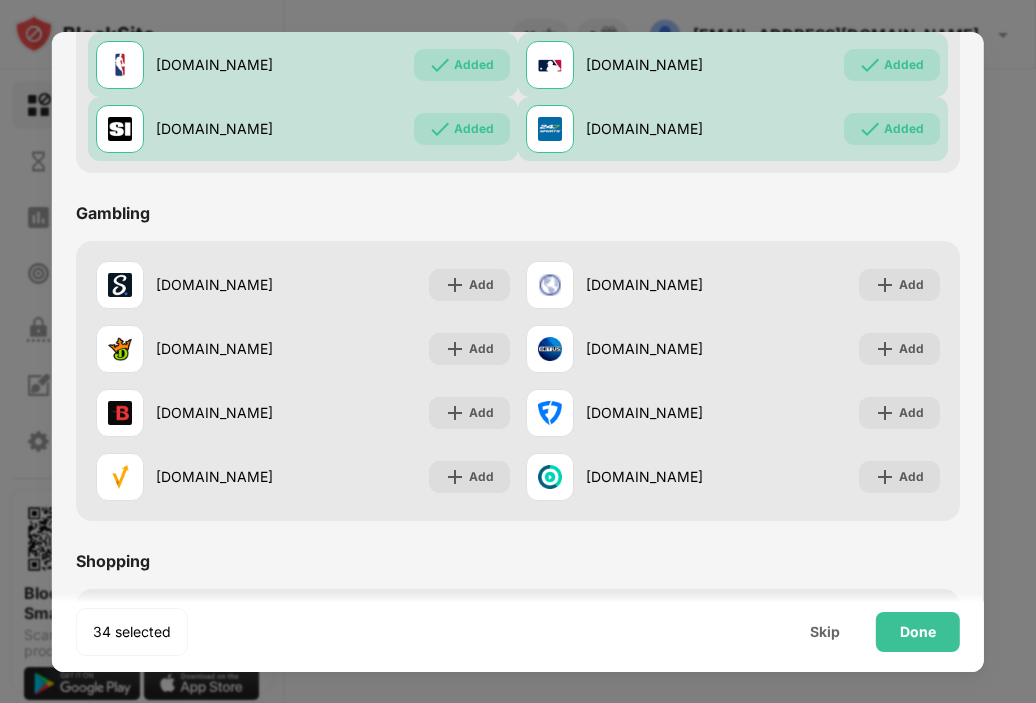 scroll, scrollTop: 1802, scrollLeft: 0, axis: vertical 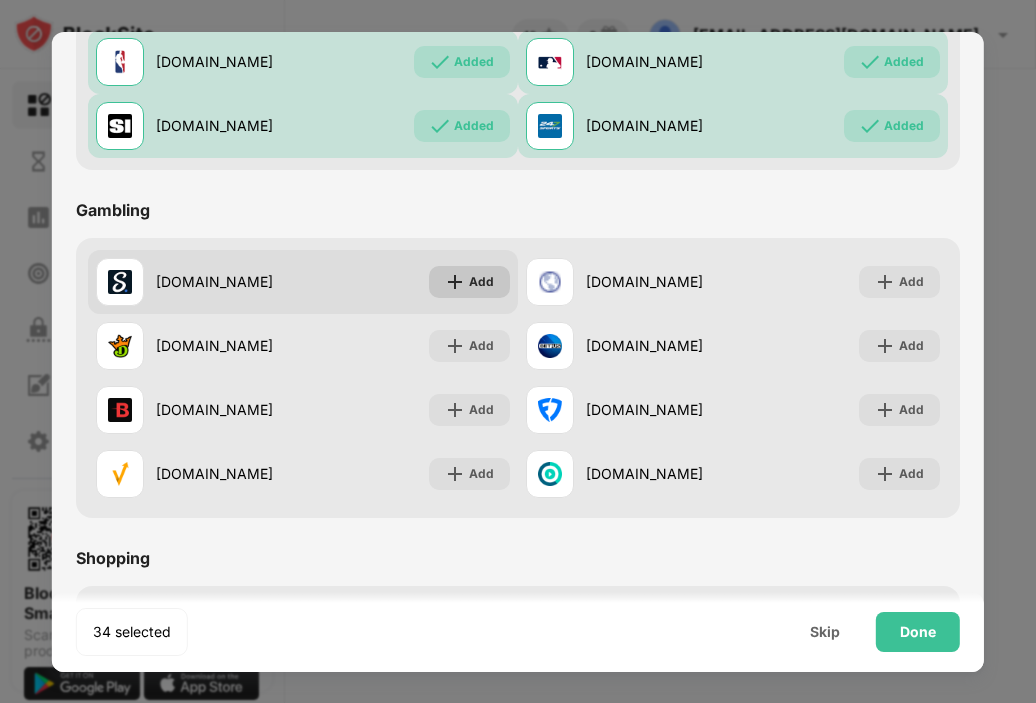 click at bounding box center [455, 282] 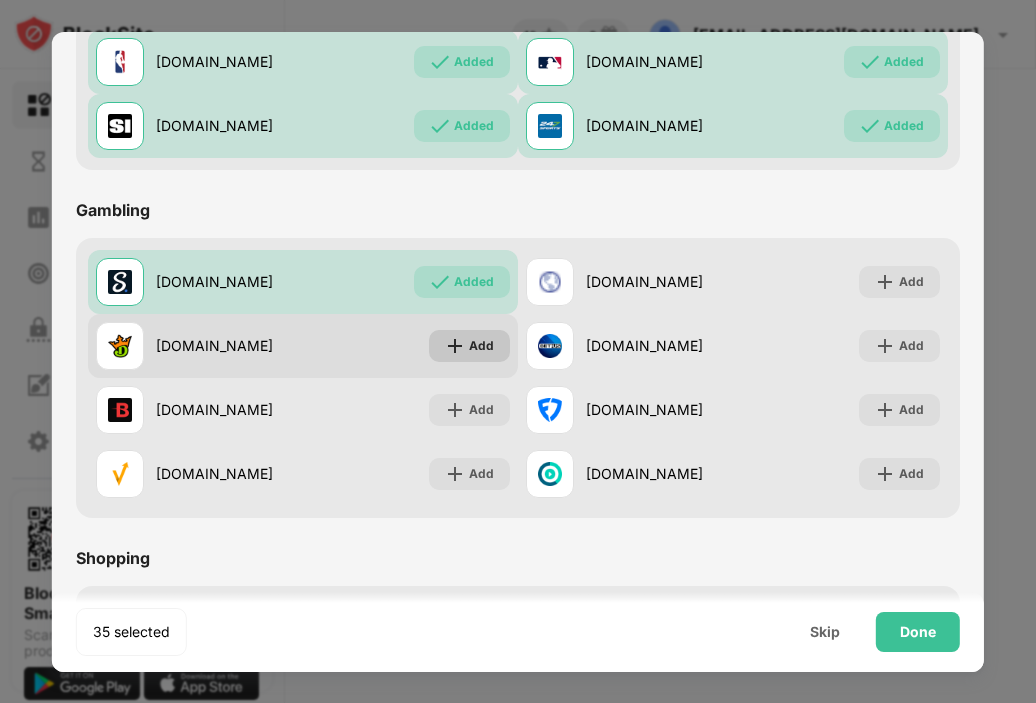 click at bounding box center [455, 346] 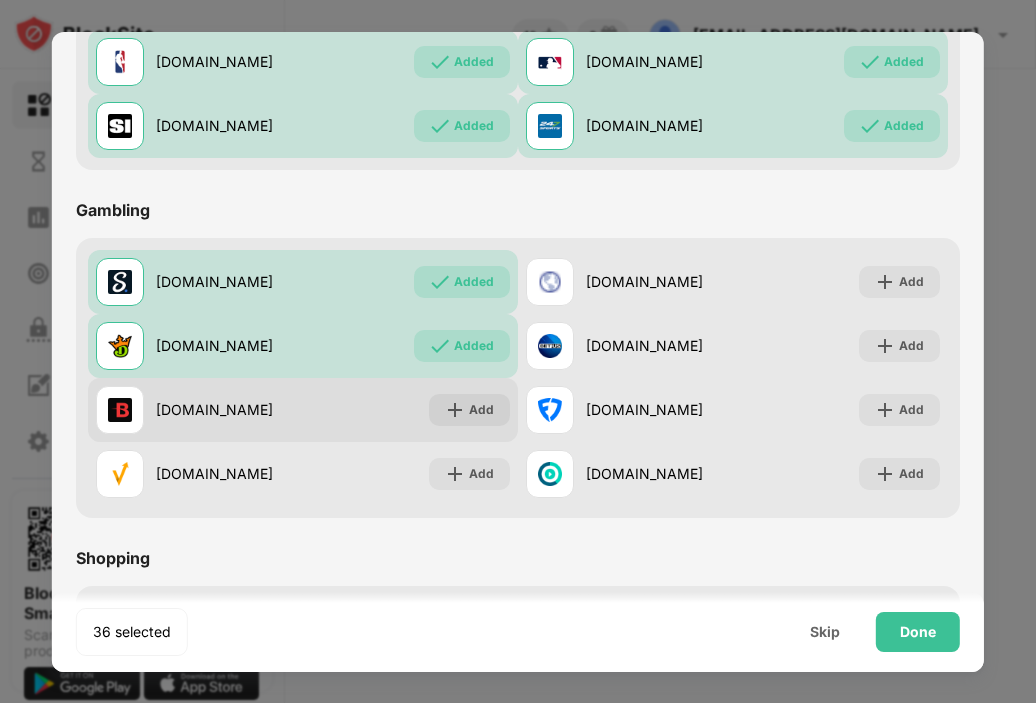 click at bounding box center [455, 410] 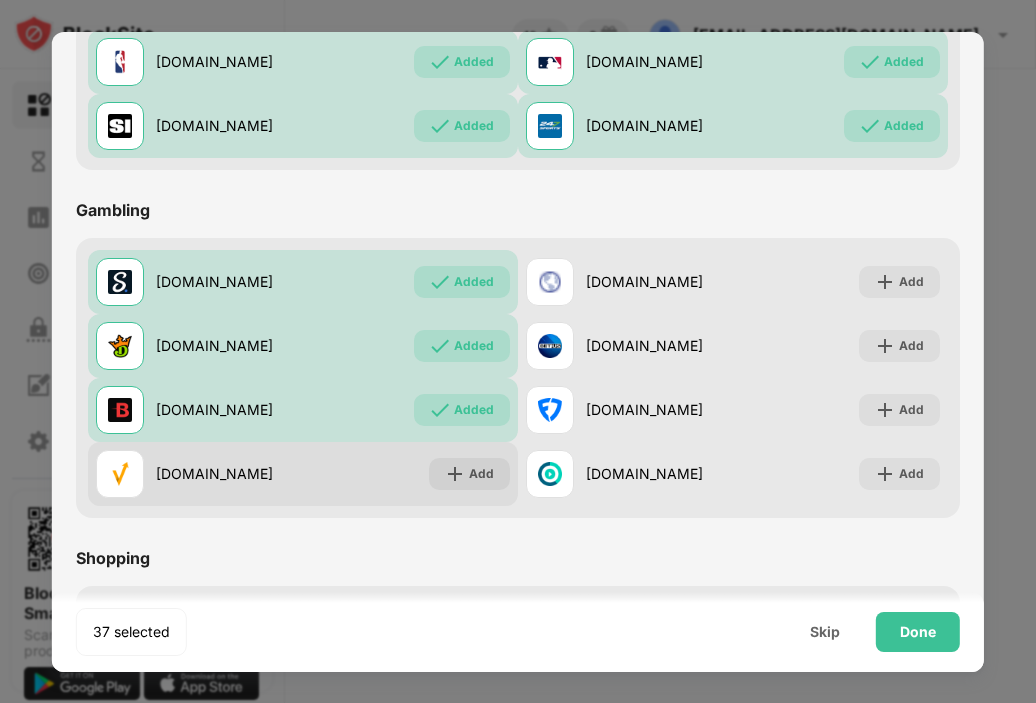 click on "revmasters.com Add" at bounding box center (303, 474) 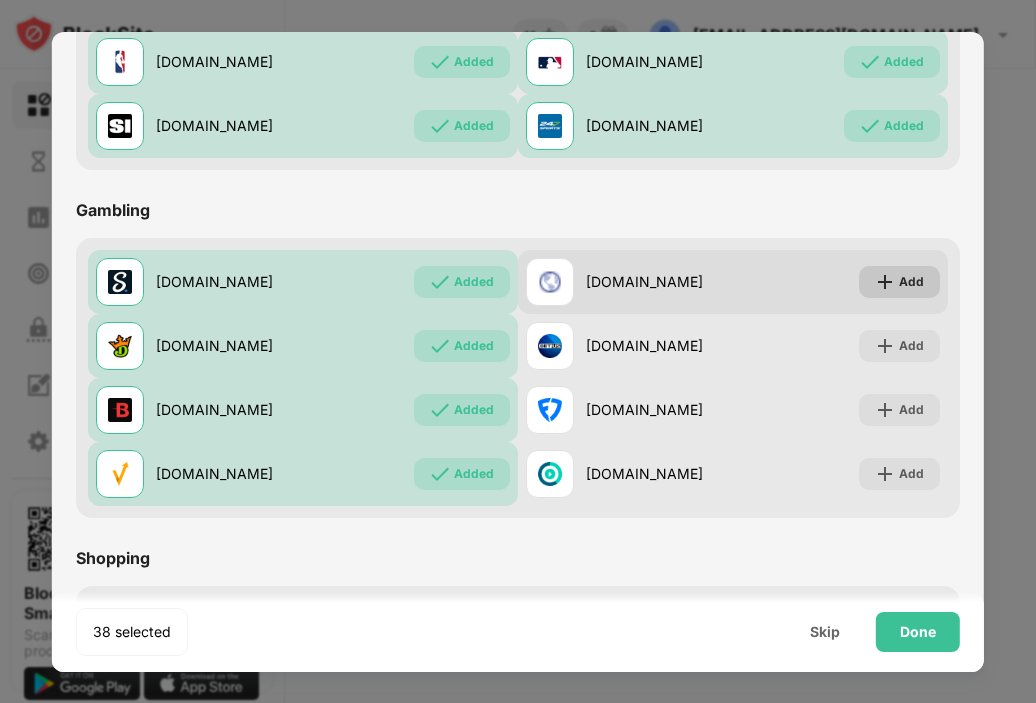 click on "Add" at bounding box center [899, 282] 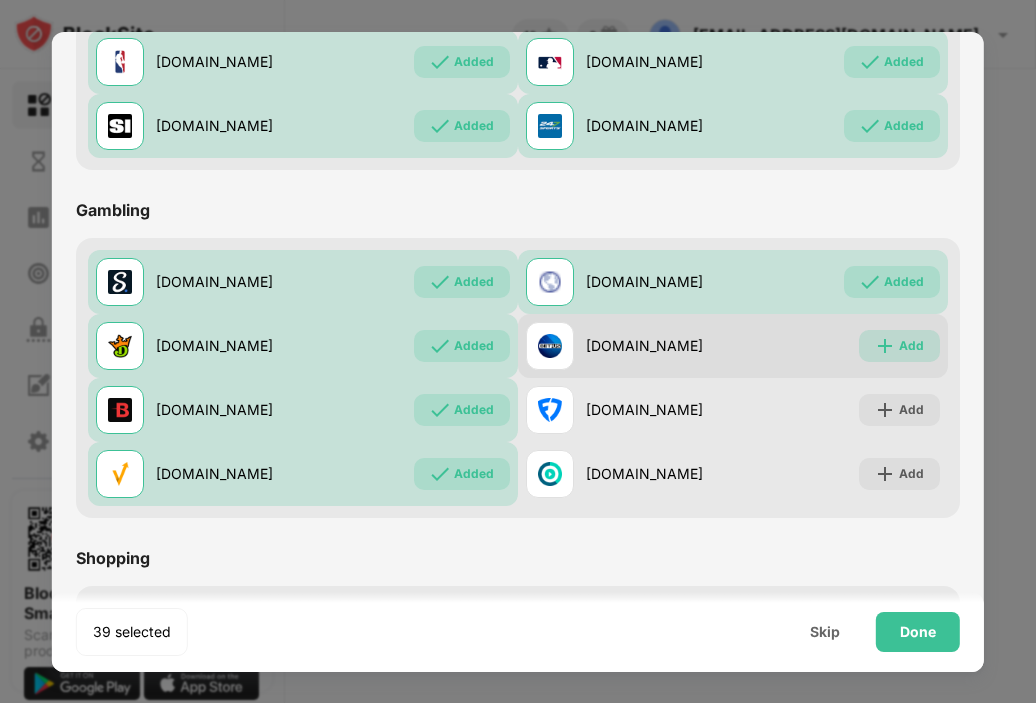 click at bounding box center (885, 346) 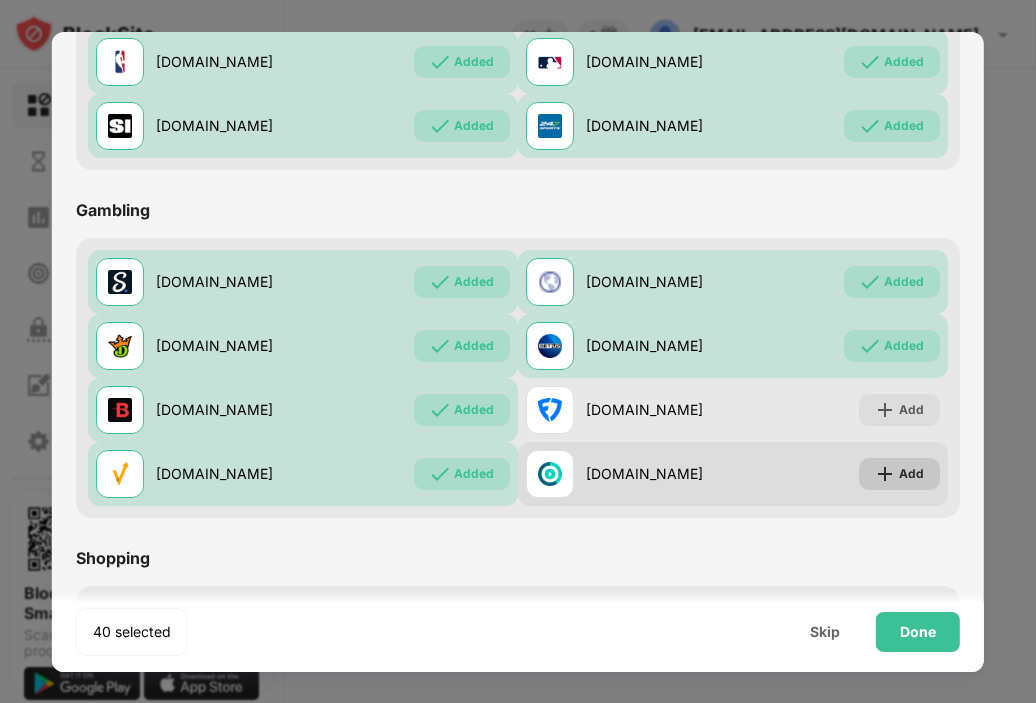 click at bounding box center (885, 474) 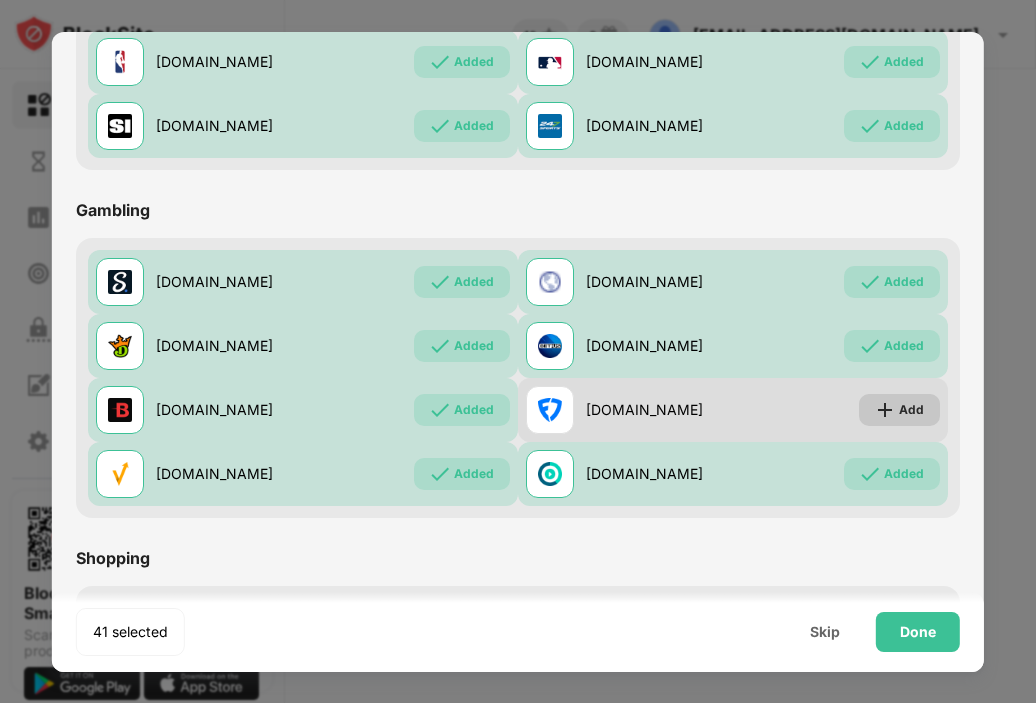 click at bounding box center [885, 410] 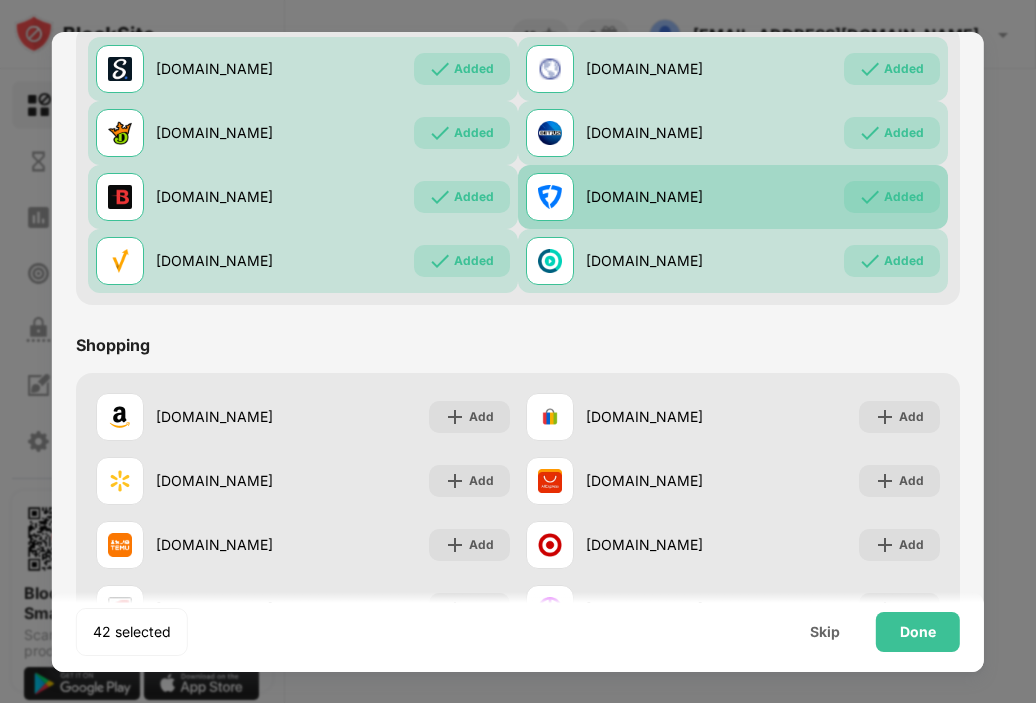 scroll, scrollTop: 2096, scrollLeft: 0, axis: vertical 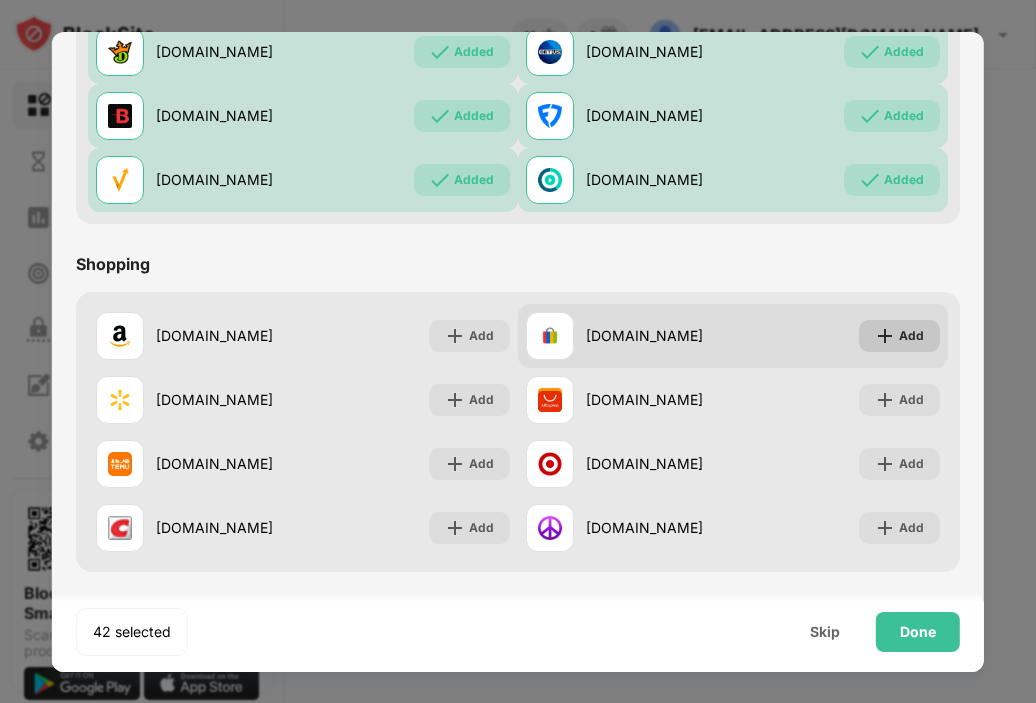 click at bounding box center (885, 336) 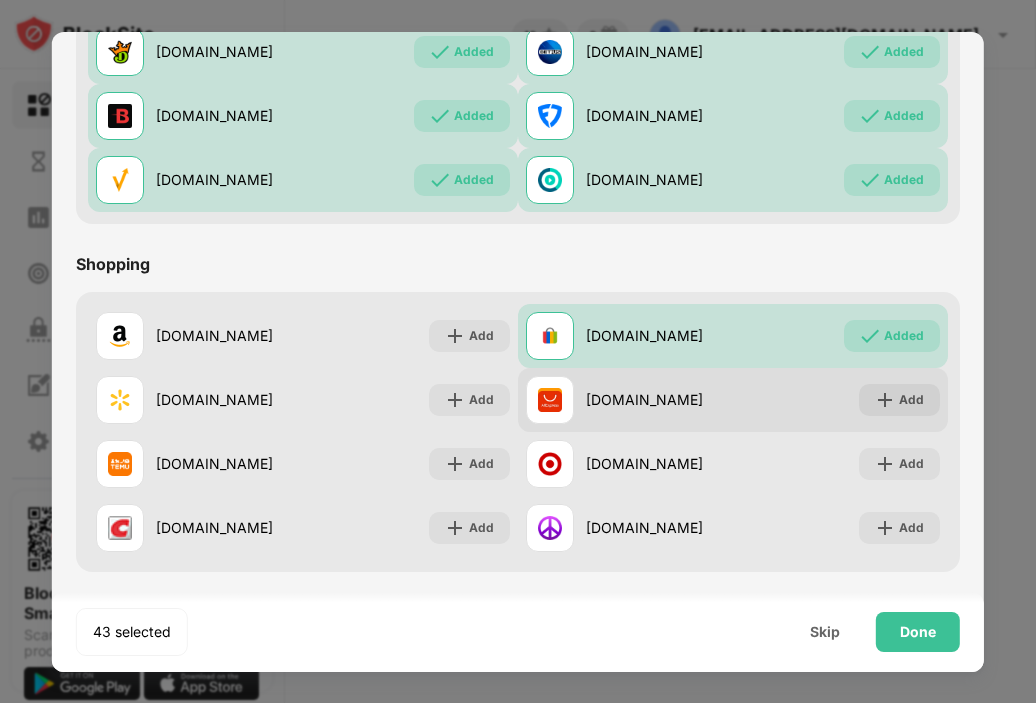 click on "aliexpress.com Add" at bounding box center [733, 400] 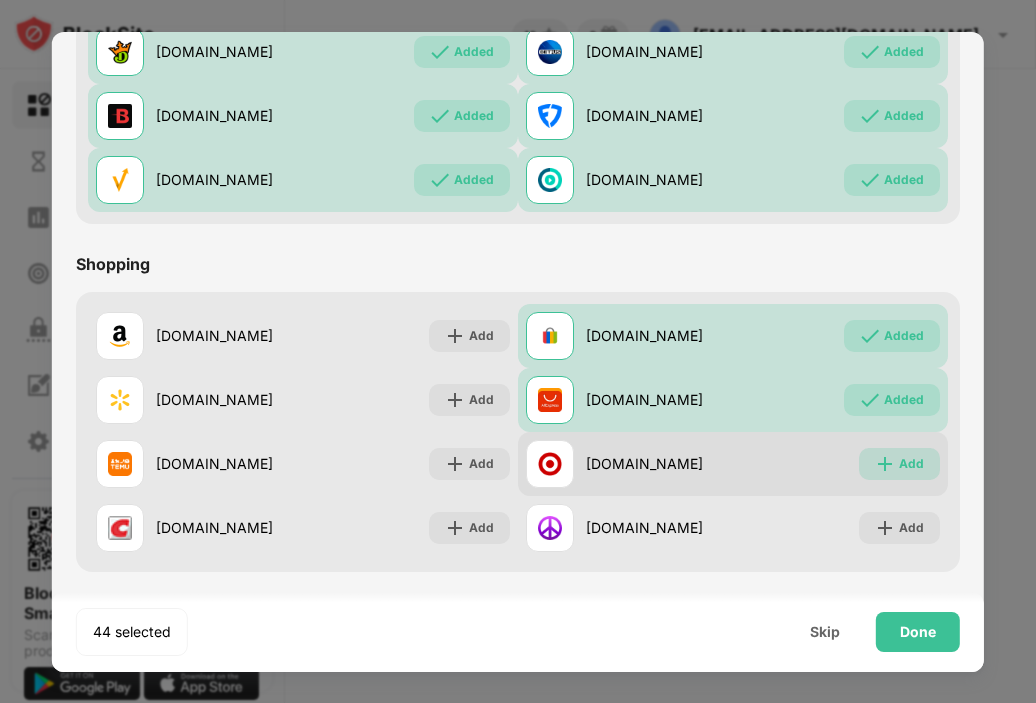 click at bounding box center (885, 464) 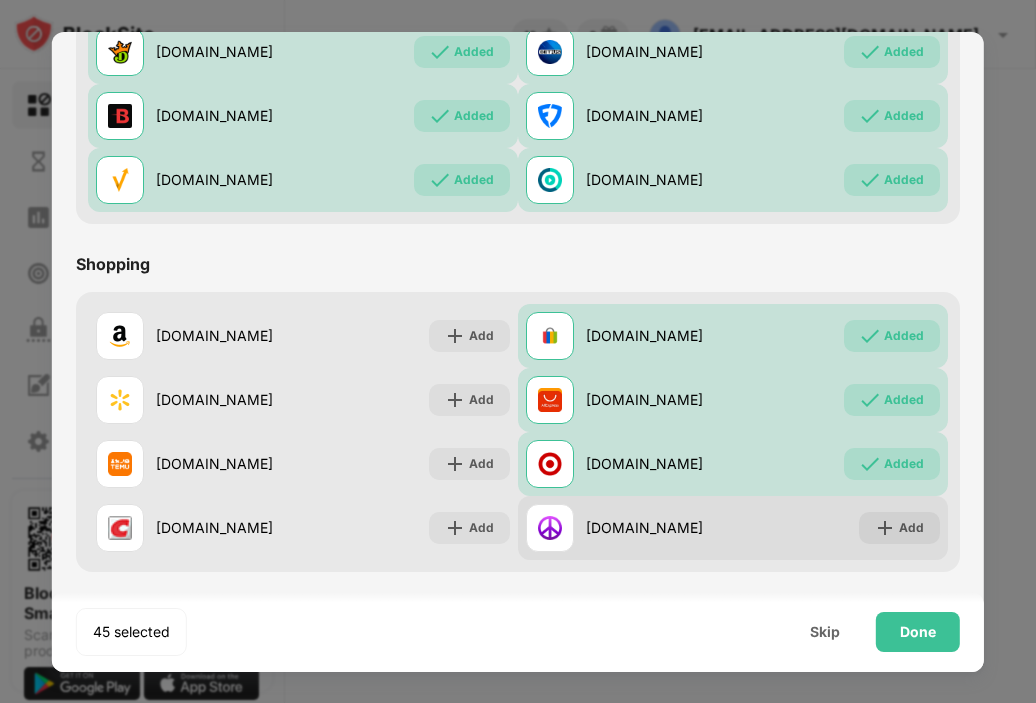 click on "Add" at bounding box center [899, 528] 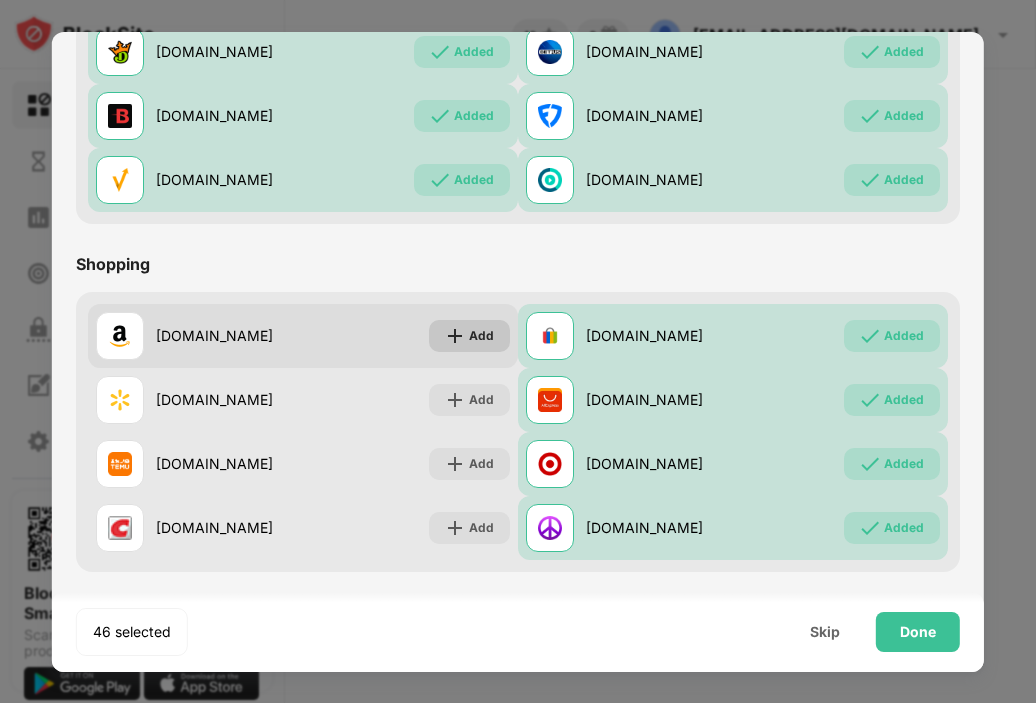 click at bounding box center [455, 336] 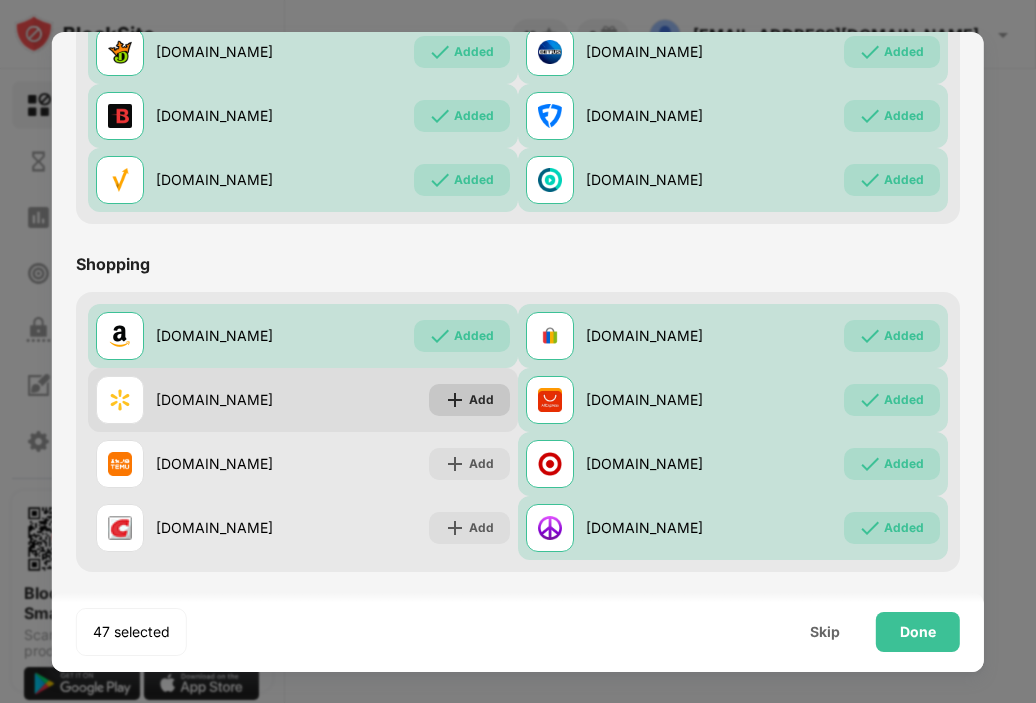 click at bounding box center [455, 400] 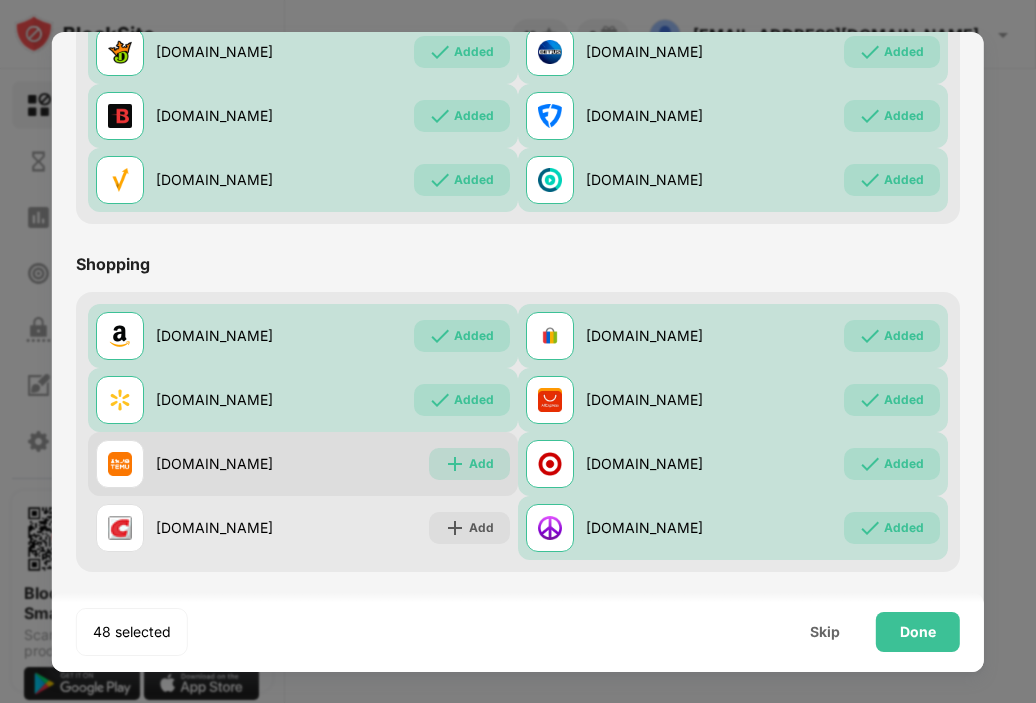 click at bounding box center [455, 464] 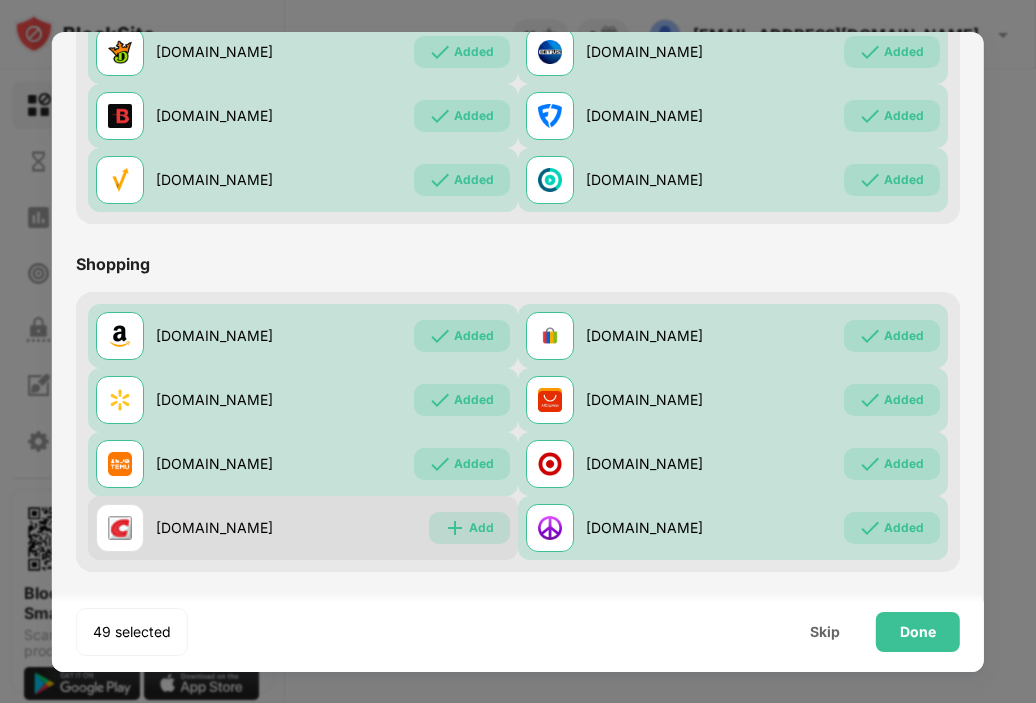 click at bounding box center [455, 528] 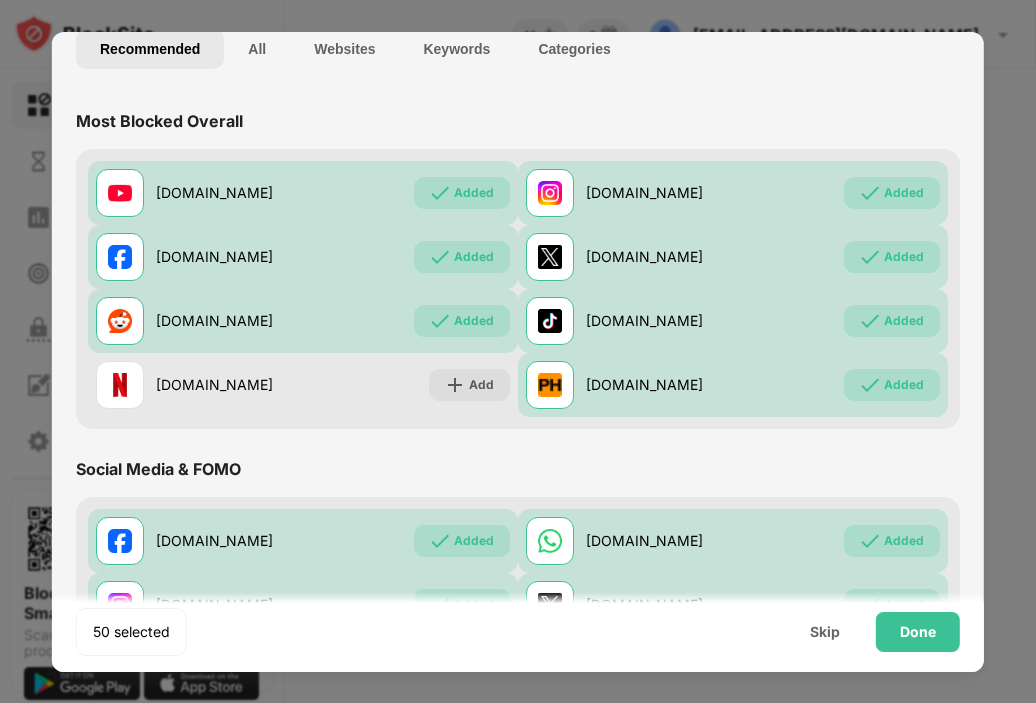 scroll, scrollTop: 0, scrollLeft: 0, axis: both 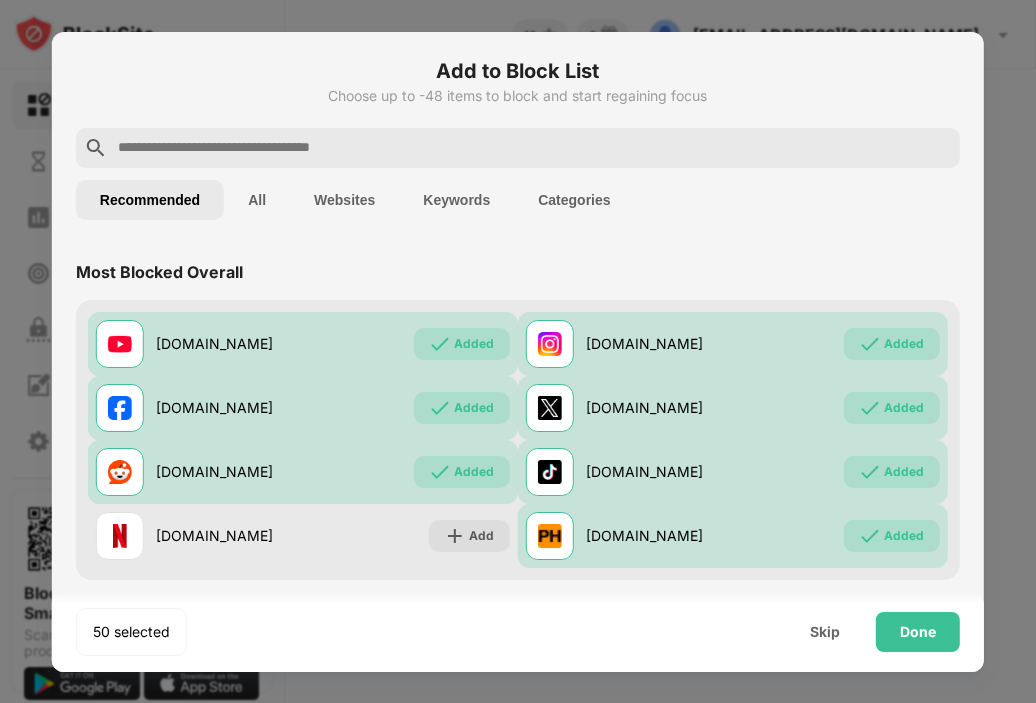 click on "All" at bounding box center (257, 200) 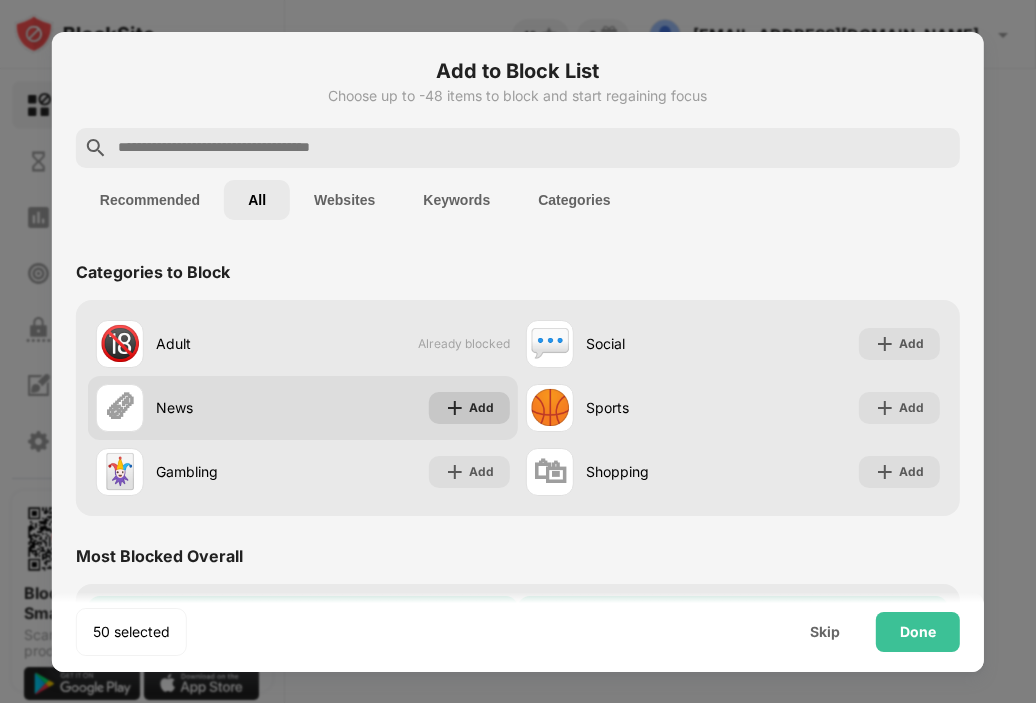 click on "Add" at bounding box center [481, 408] 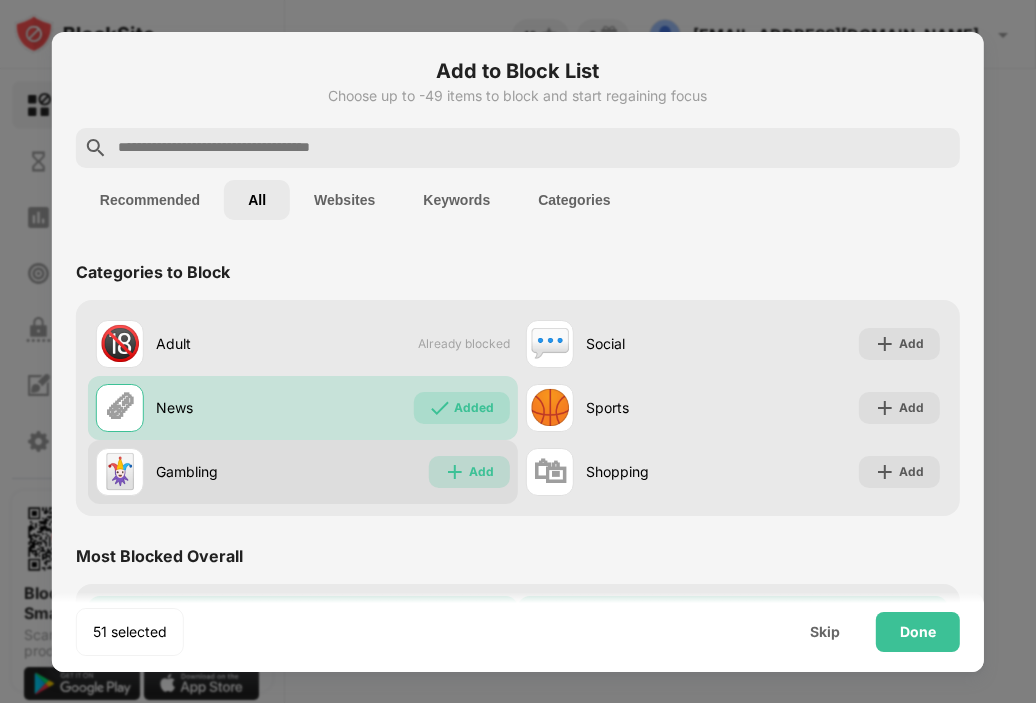 click on "Add" at bounding box center [481, 472] 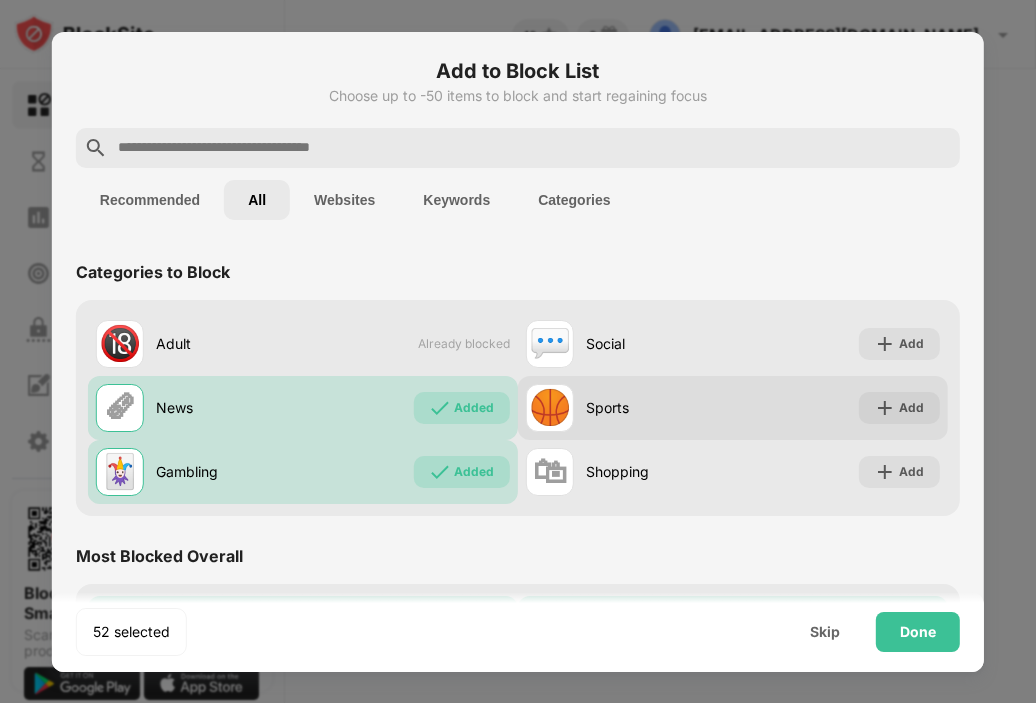 click on "🏀 Sports Add" at bounding box center [733, 408] 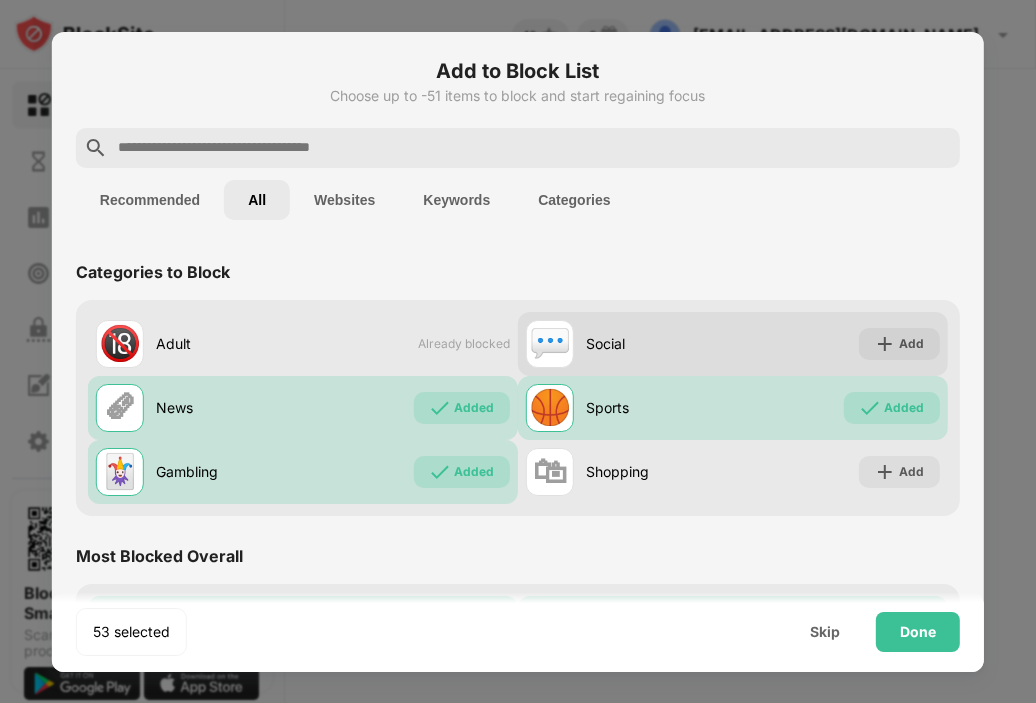 click on "💬 Social Add" at bounding box center [733, 344] 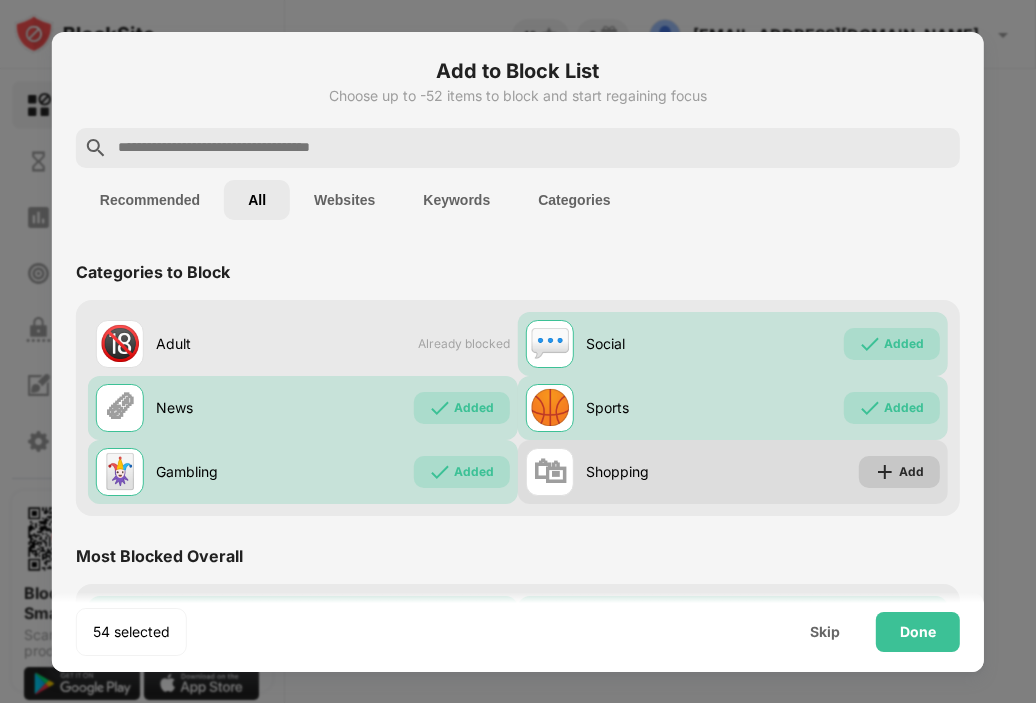 click on "Add" at bounding box center (911, 472) 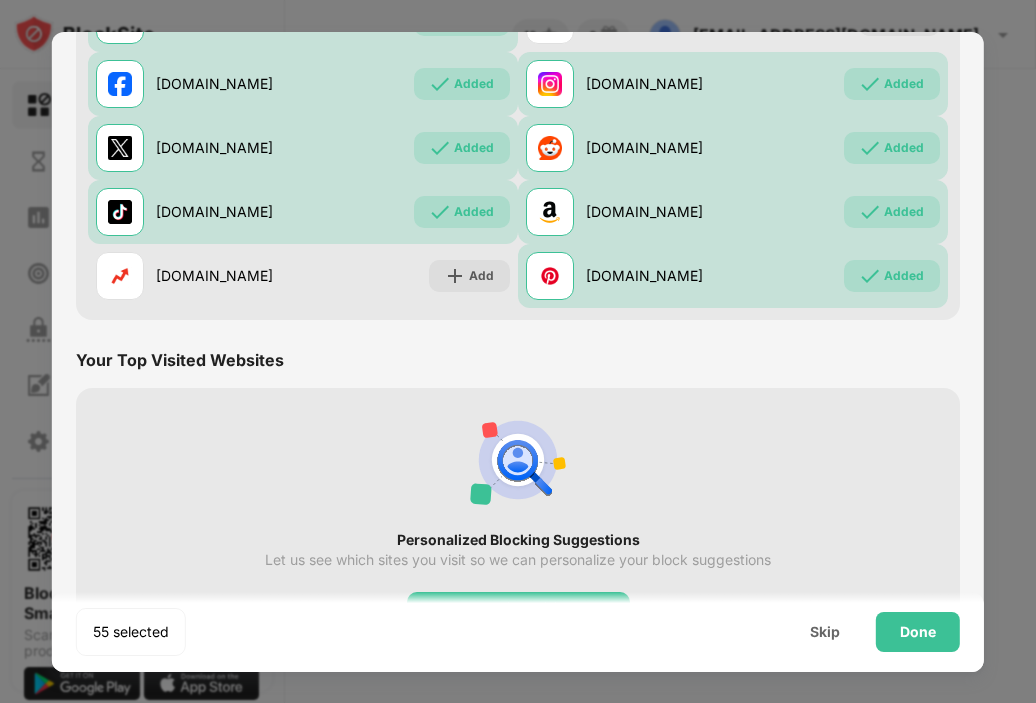 scroll, scrollTop: 3046, scrollLeft: 0, axis: vertical 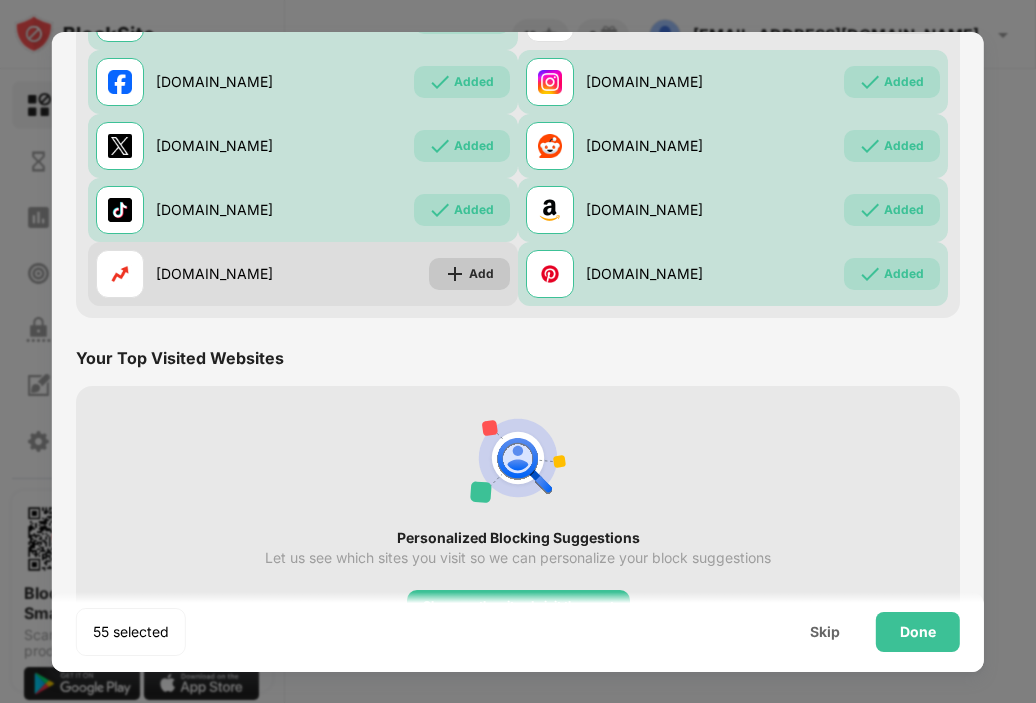 click at bounding box center [455, 274] 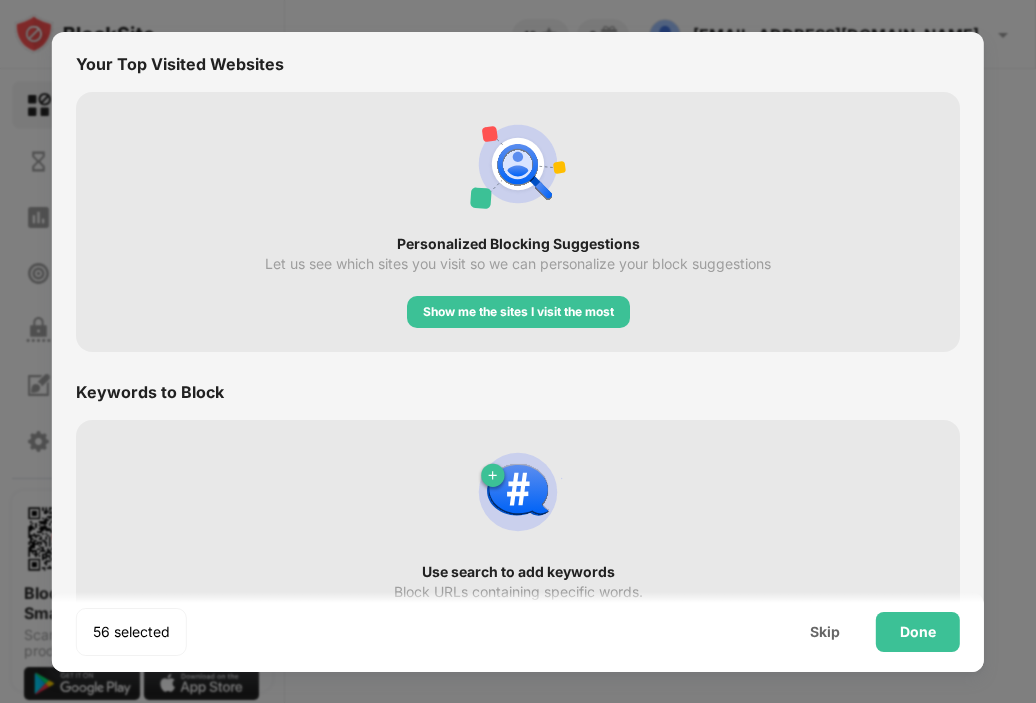 scroll, scrollTop: 3380, scrollLeft: 0, axis: vertical 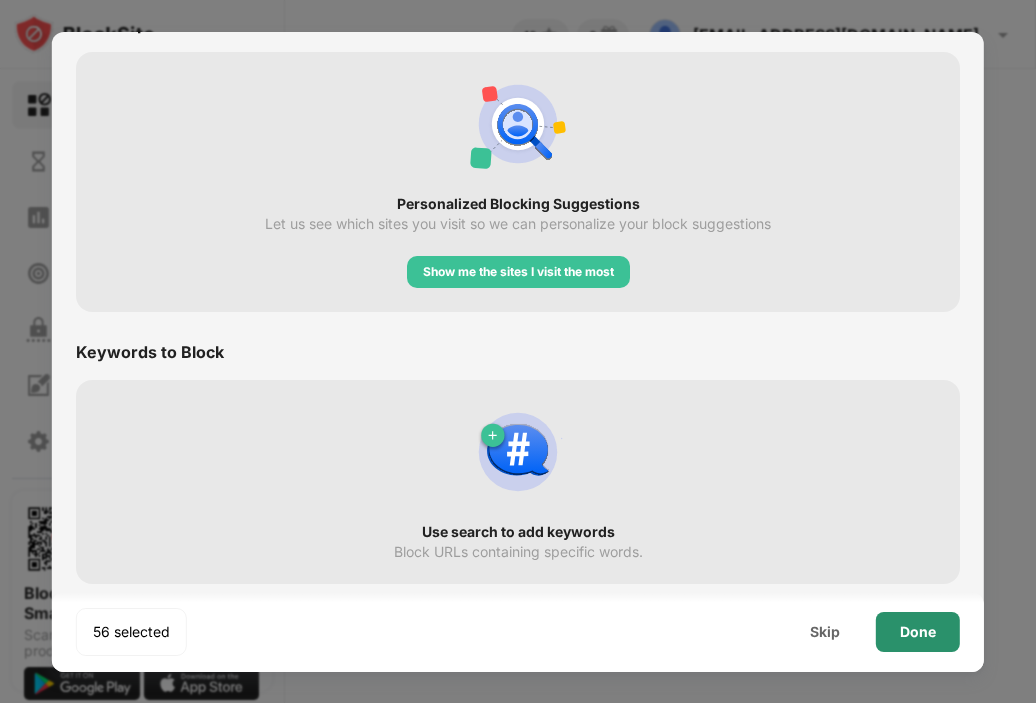 click on "Done" at bounding box center [918, 632] 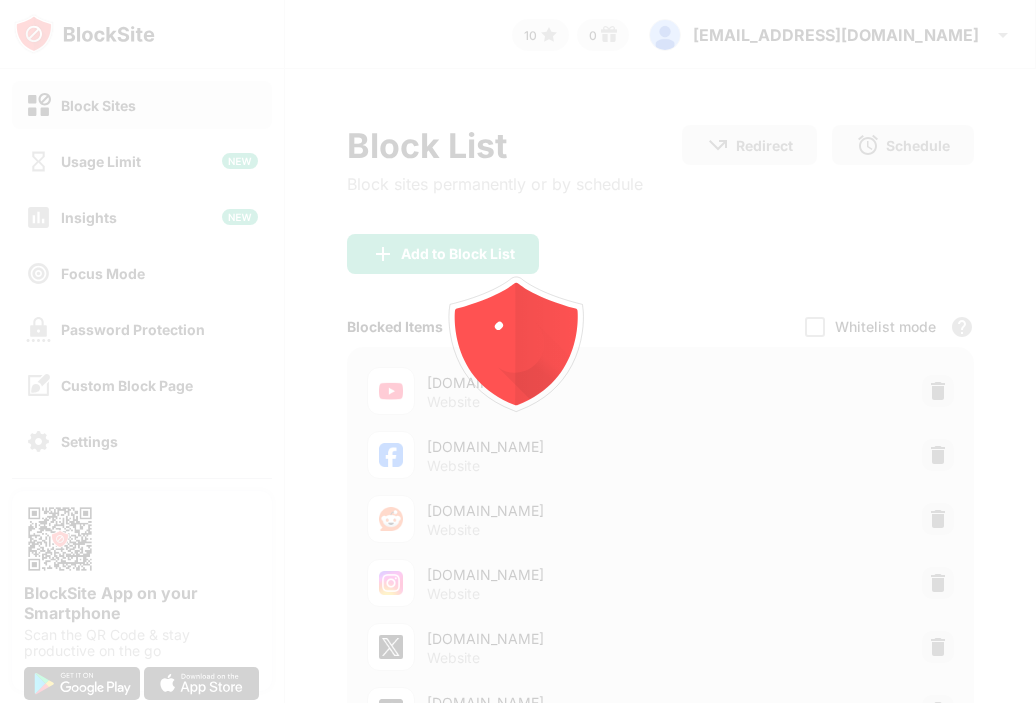 scroll, scrollTop: 0, scrollLeft: 0, axis: both 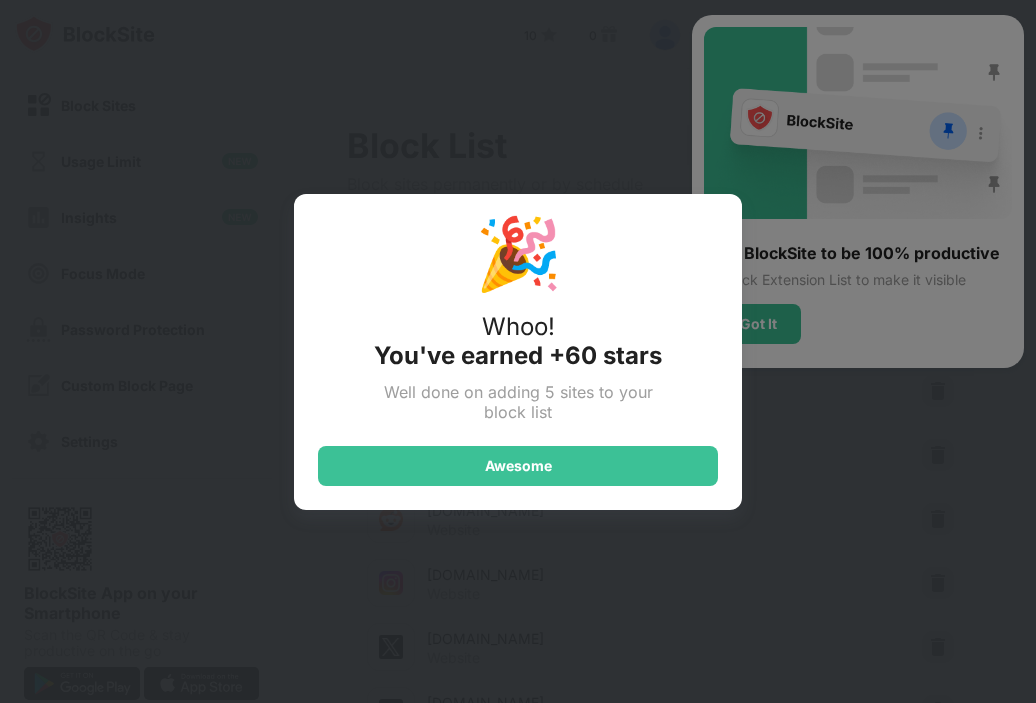 drag, startPoint x: 743, startPoint y: 318, endPoint x: 567, endPoint y: 397, distance: 192.91708 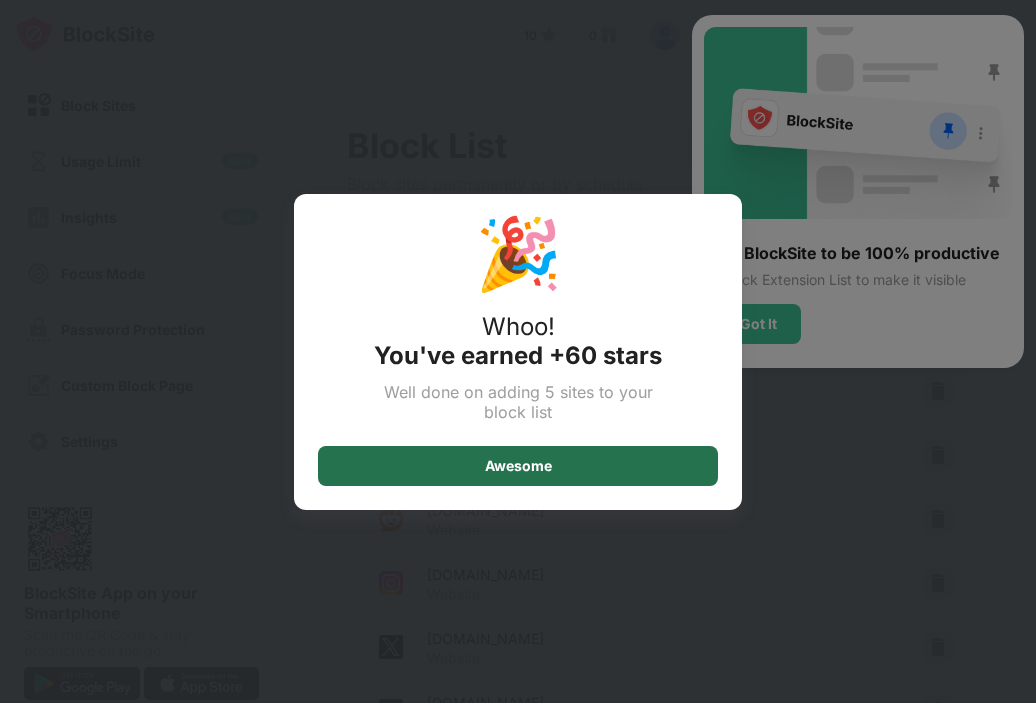 click on "Awesome" at bounding box center (518, 466) 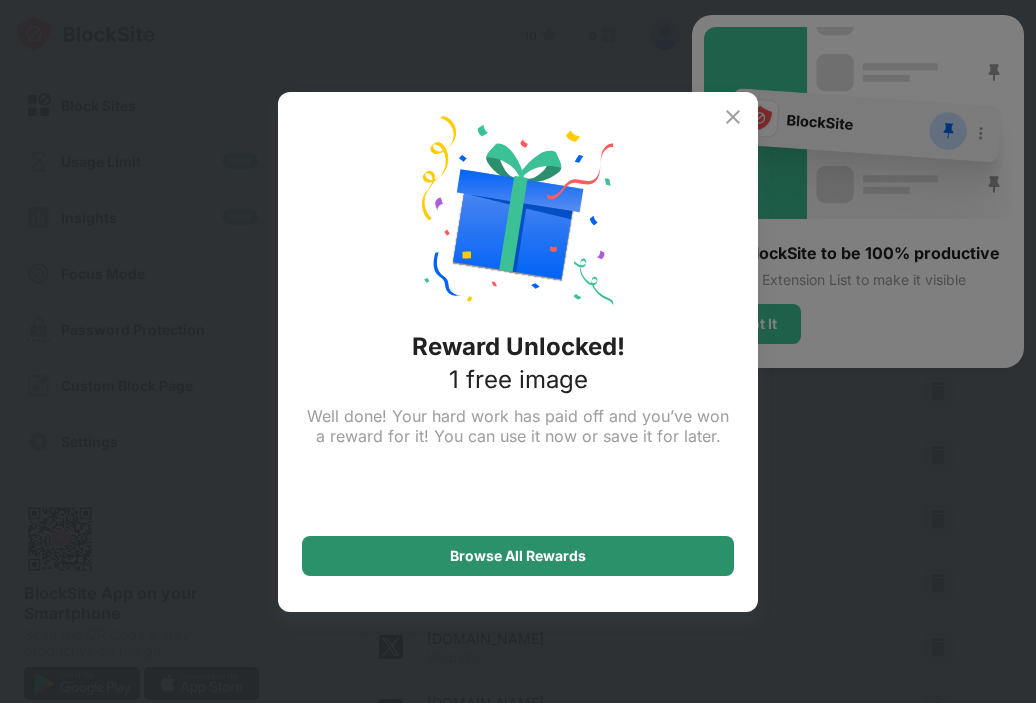 click on "Browse All Rewards" at bounding box center [518, 556] 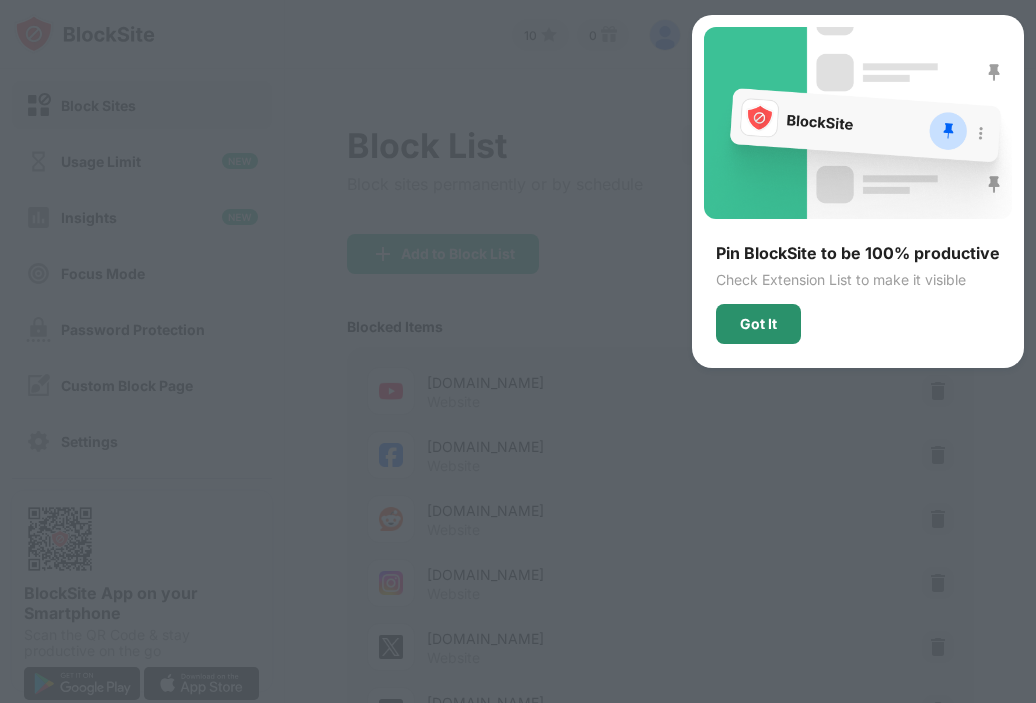click on "Got It" at bounding box center (758, 324) 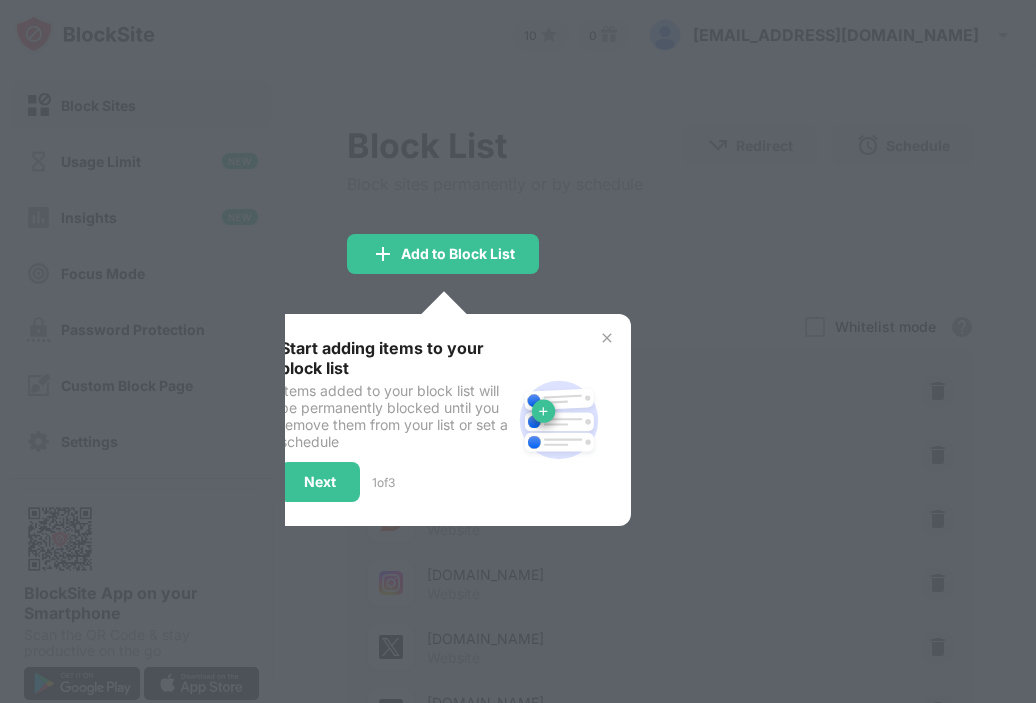 click at bounding box center (518, 351) 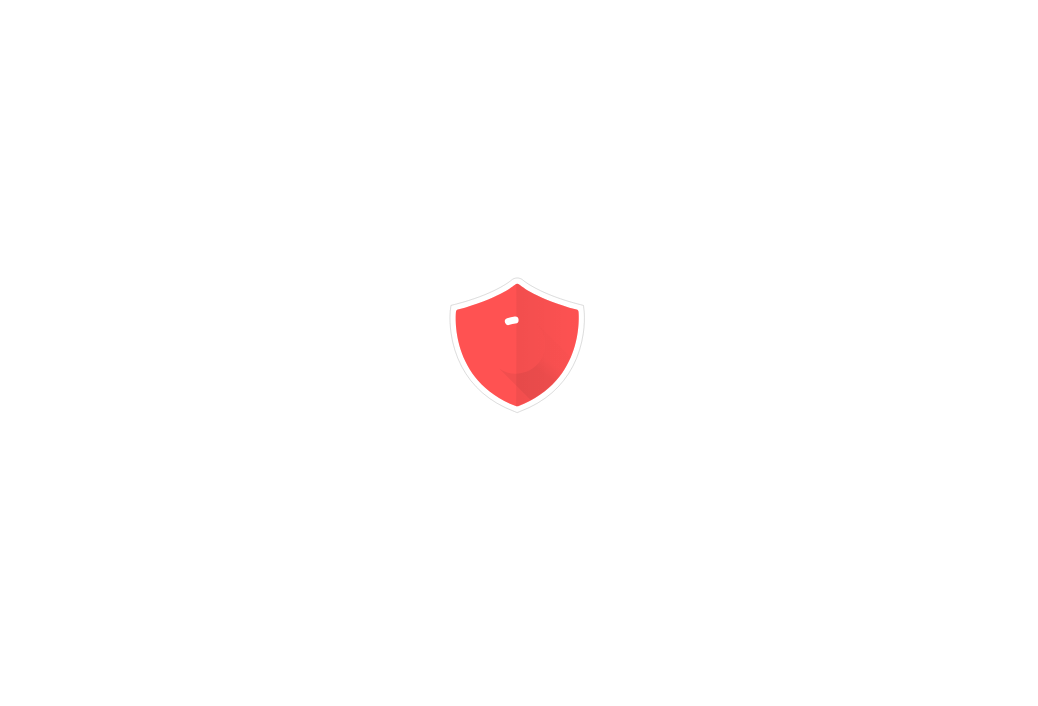 scroll, scrollTop: 0, scrollLeft: 0, axis: both 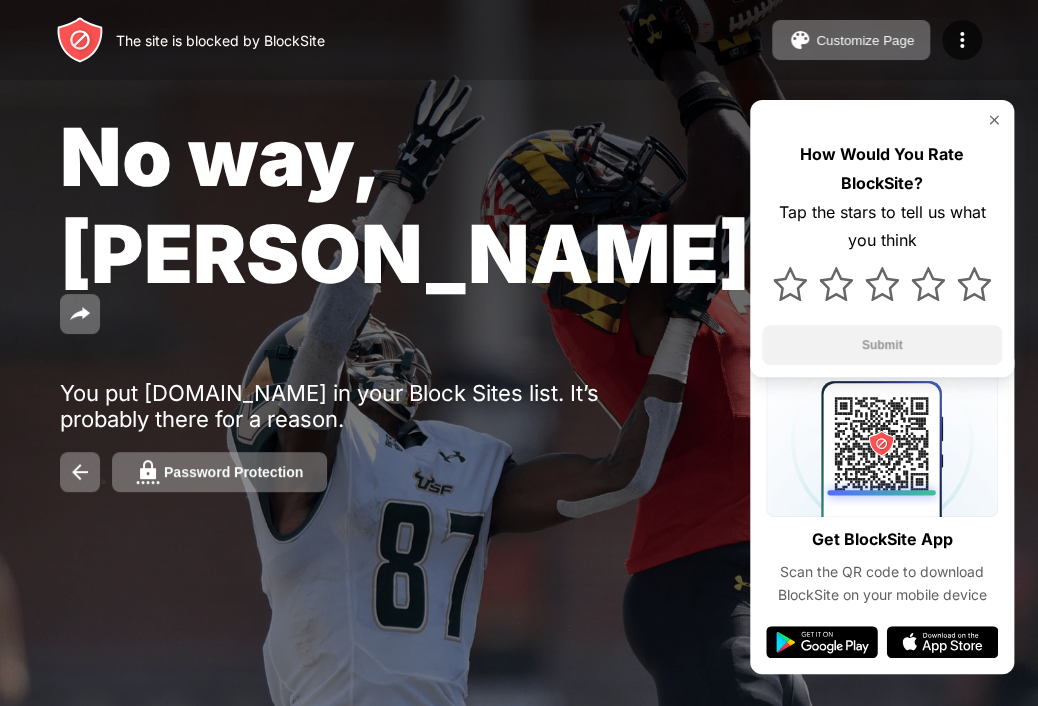 click on "No way, [PERSON_NAME]. You put [DOMAIN_NAME] in your Block Sites list. It’s probably there for a reason. Password Protection How Would You Rate BlockSite? Tap the stars to tell us what you think Submit" at bounding box center (519, 300) 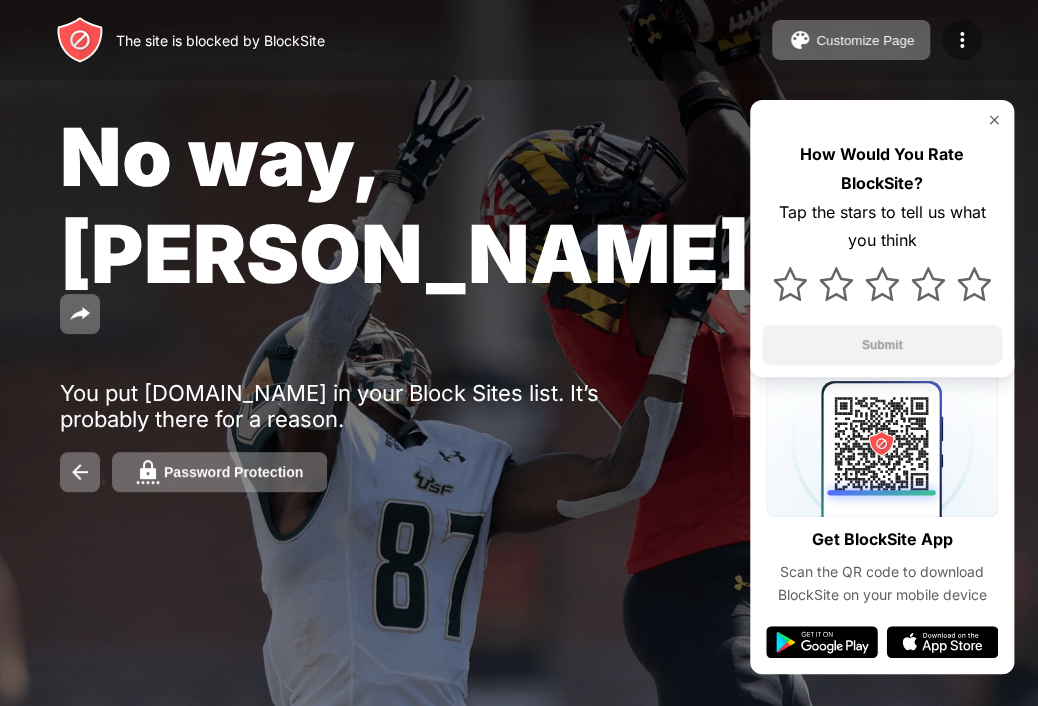 click at bounding box center [962, 40] 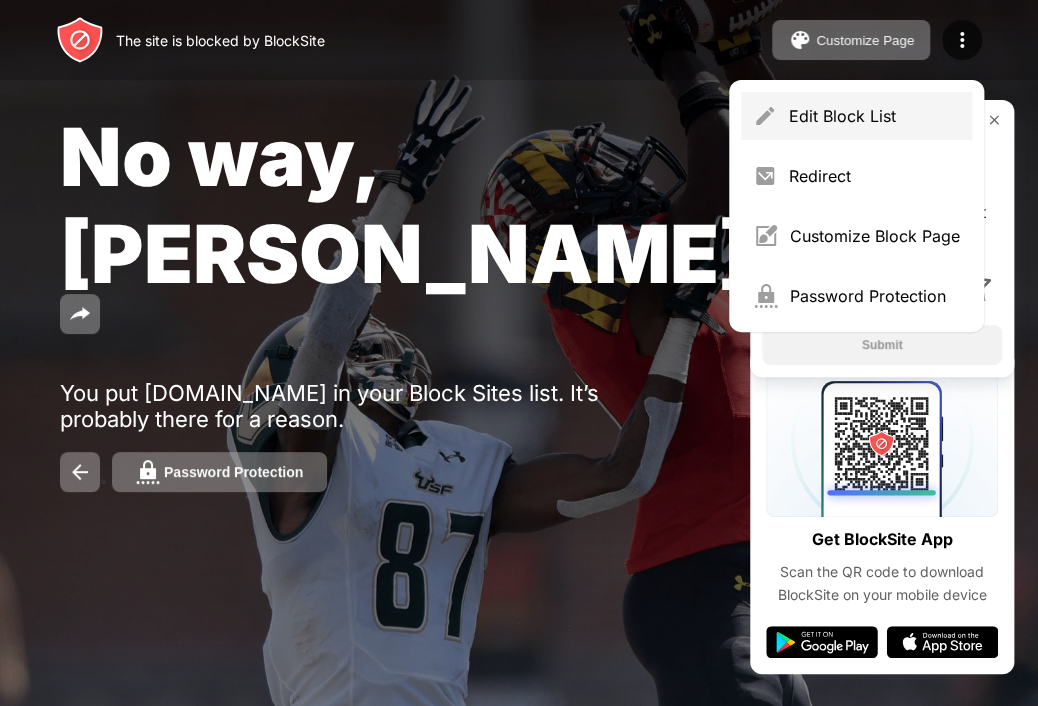 click on "Edit Block List" at bounding box center (874, 116) 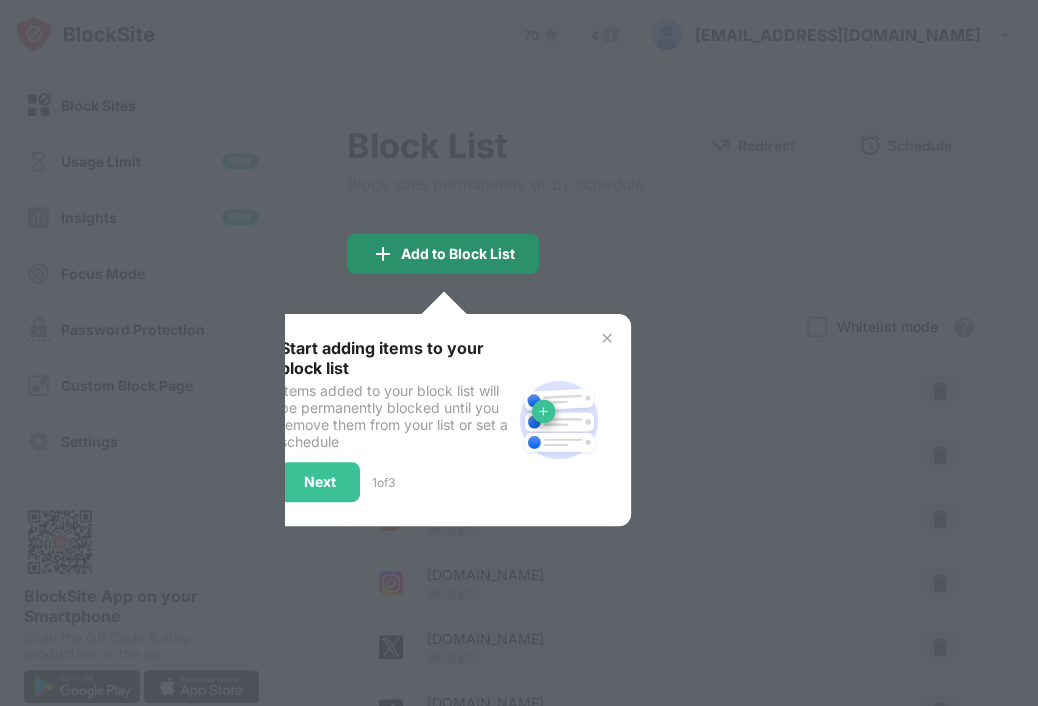 click on "Add to Block List" at bounding box center (458, 254) 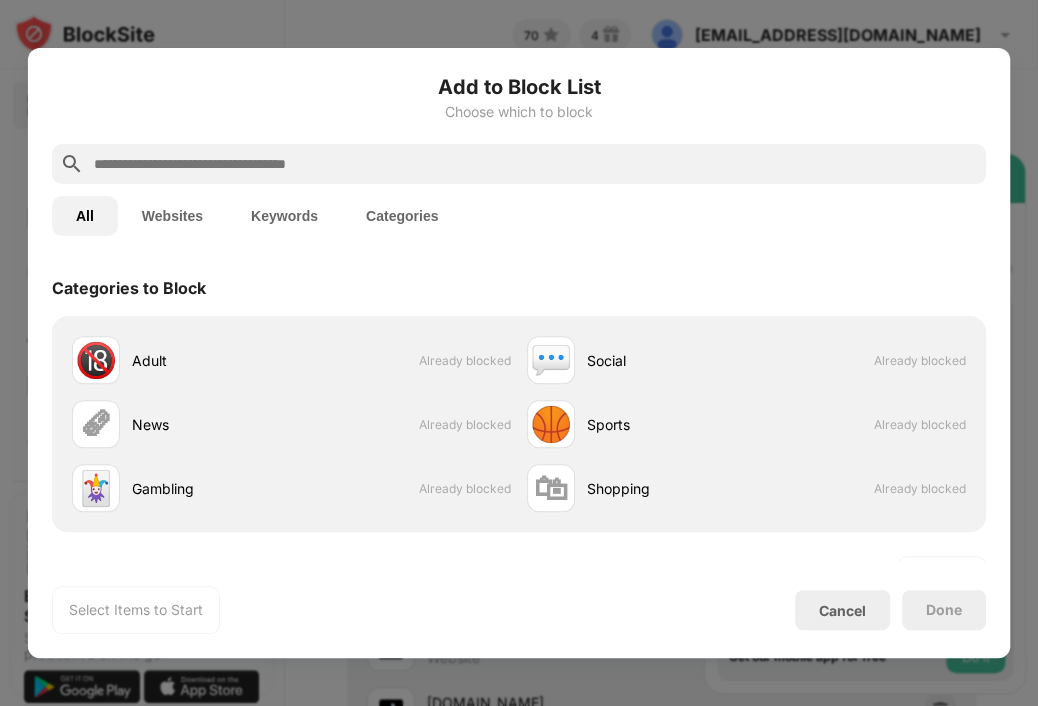 click at bounding box center [535, 164] 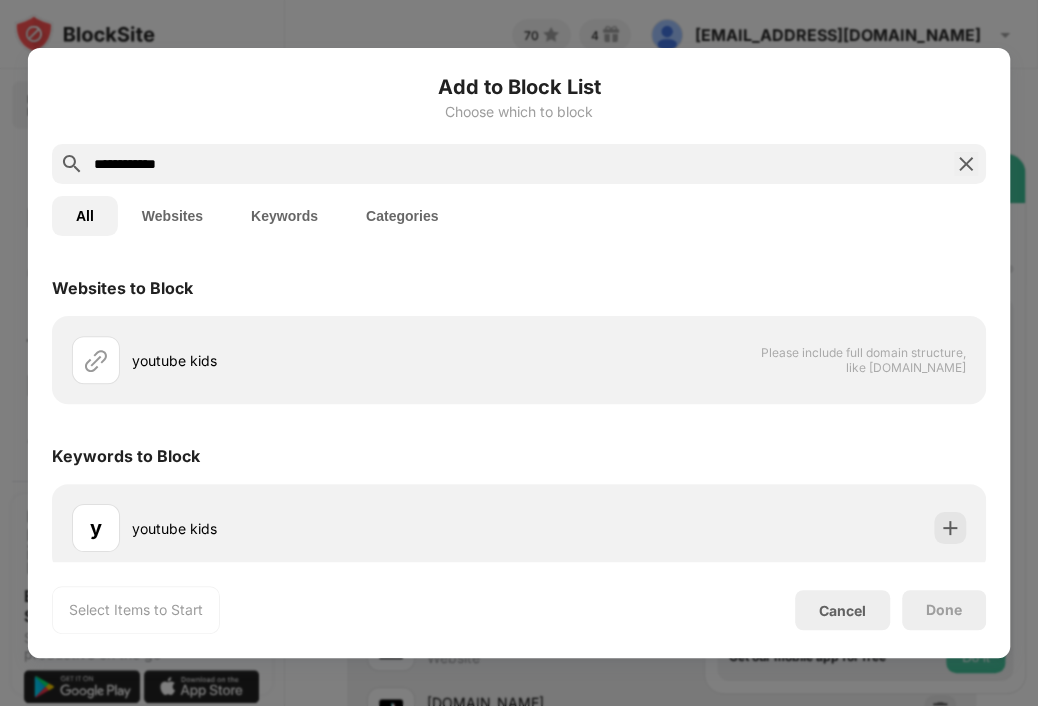 click on "**********" at bounding box center [519, 164] 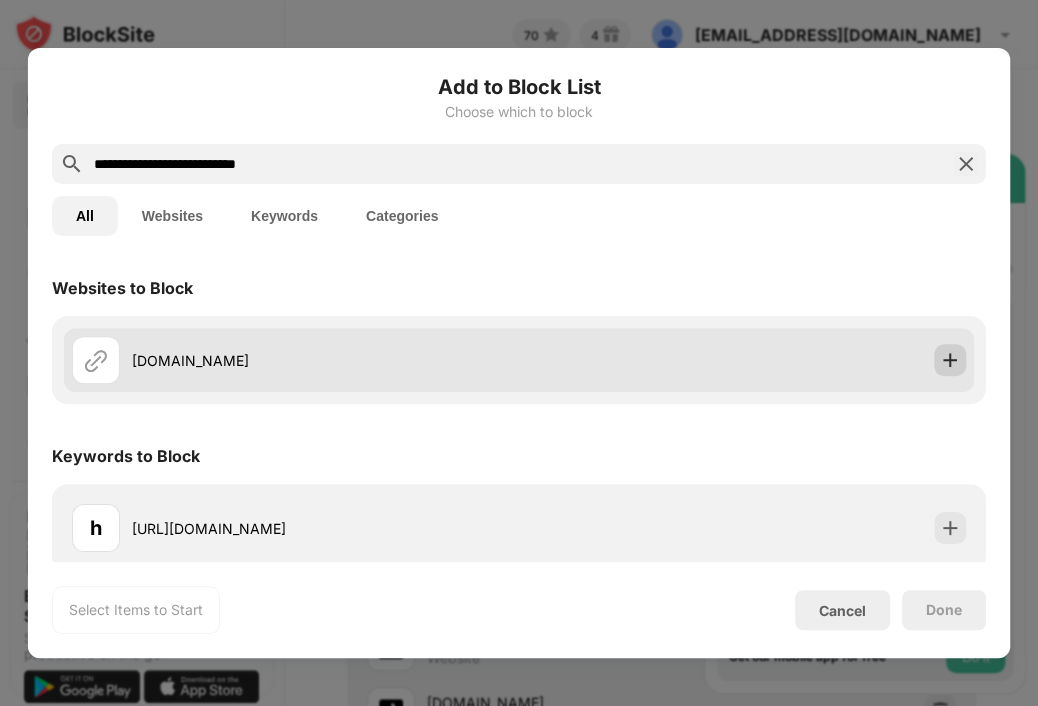 type on "**********" 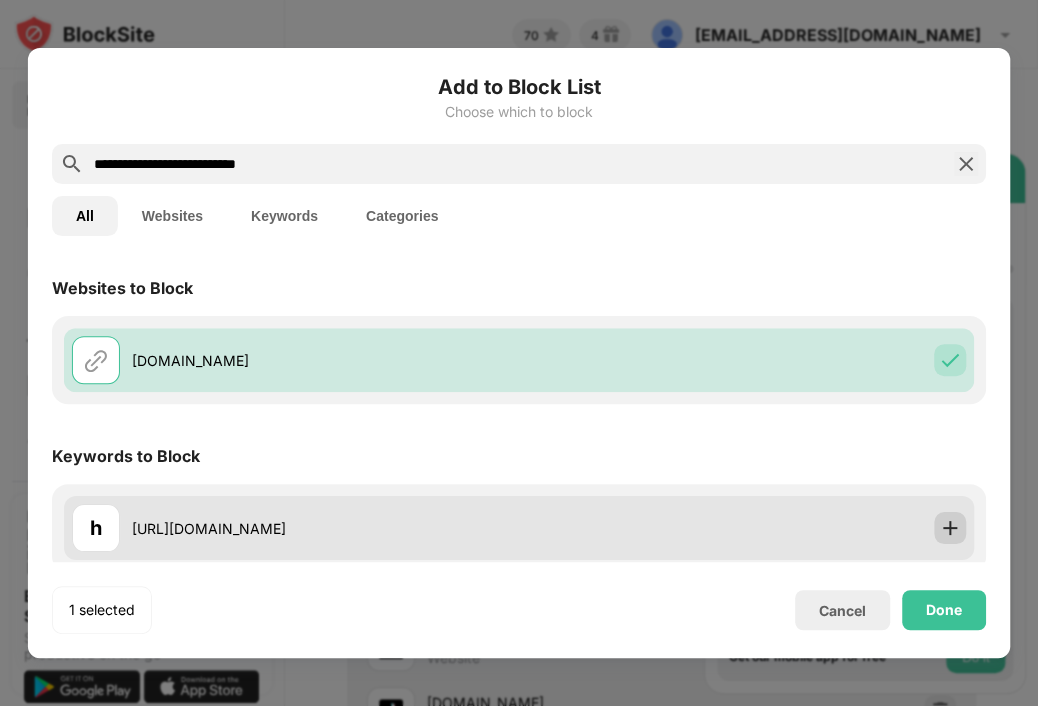 click at bounding box center (950, 528) 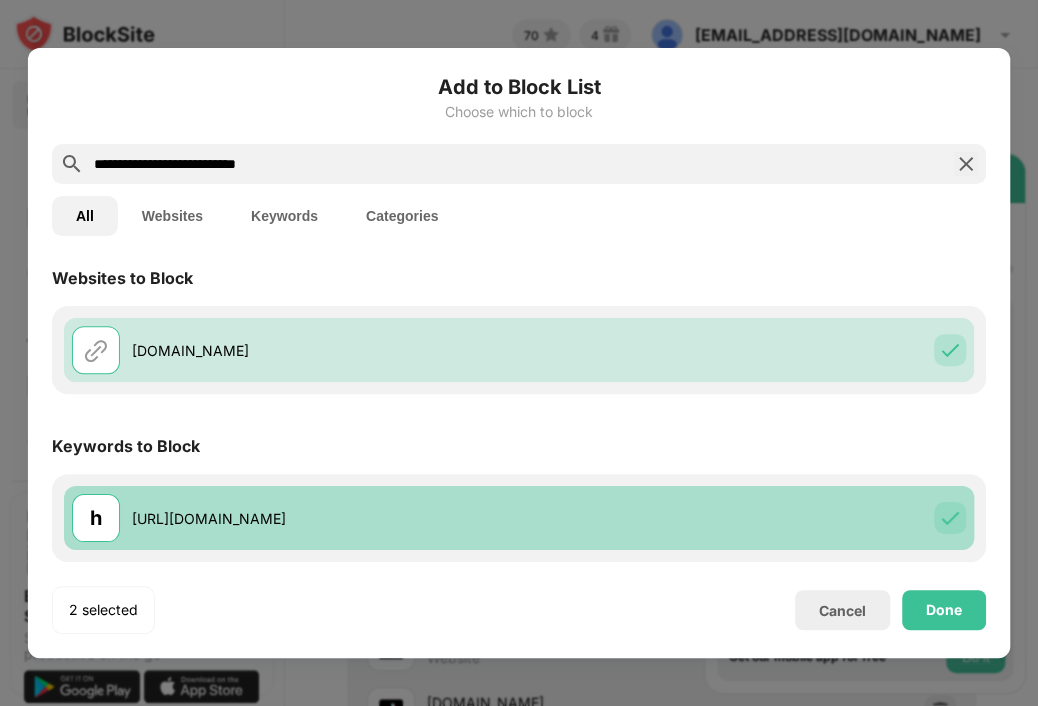scroll, scrollTop: 9, scrollLeft: 0, axis: vertical 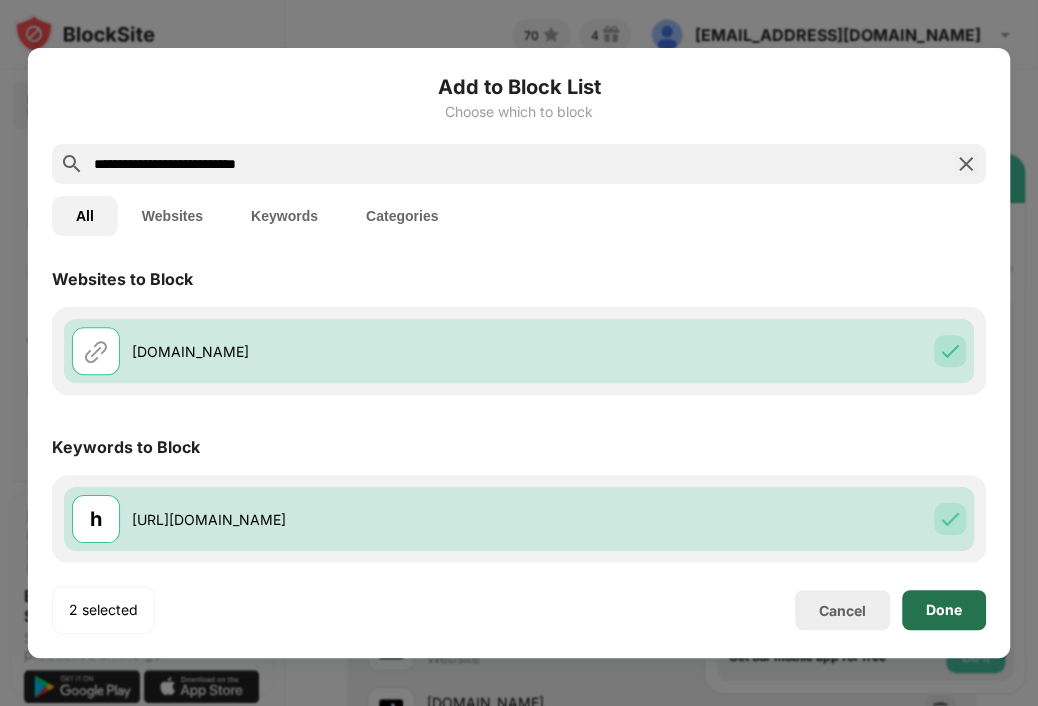 click on "Done" at bounding box center (944, 610) 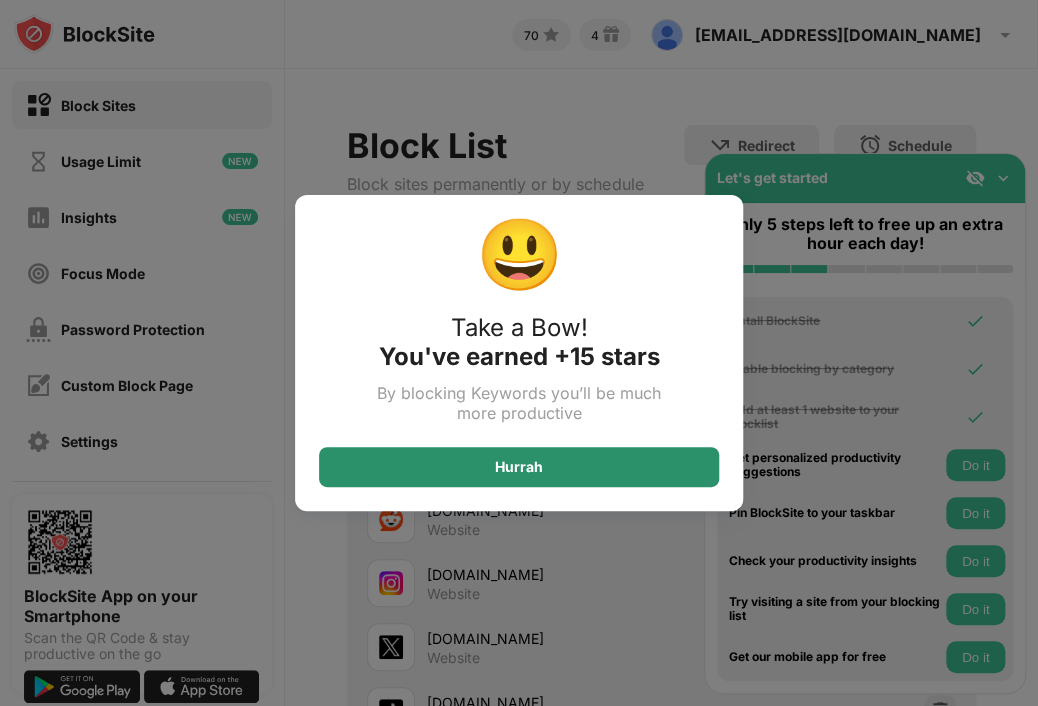 click on "Hurrah" at bounding box center (519, 467) 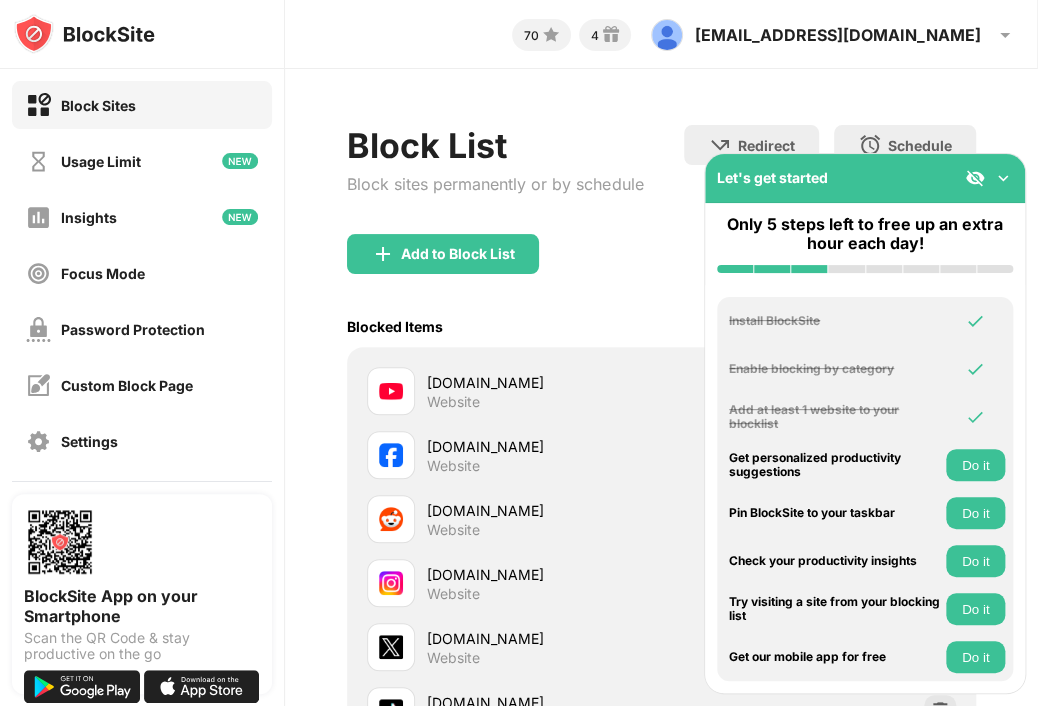click at bounding box center [989, 178] 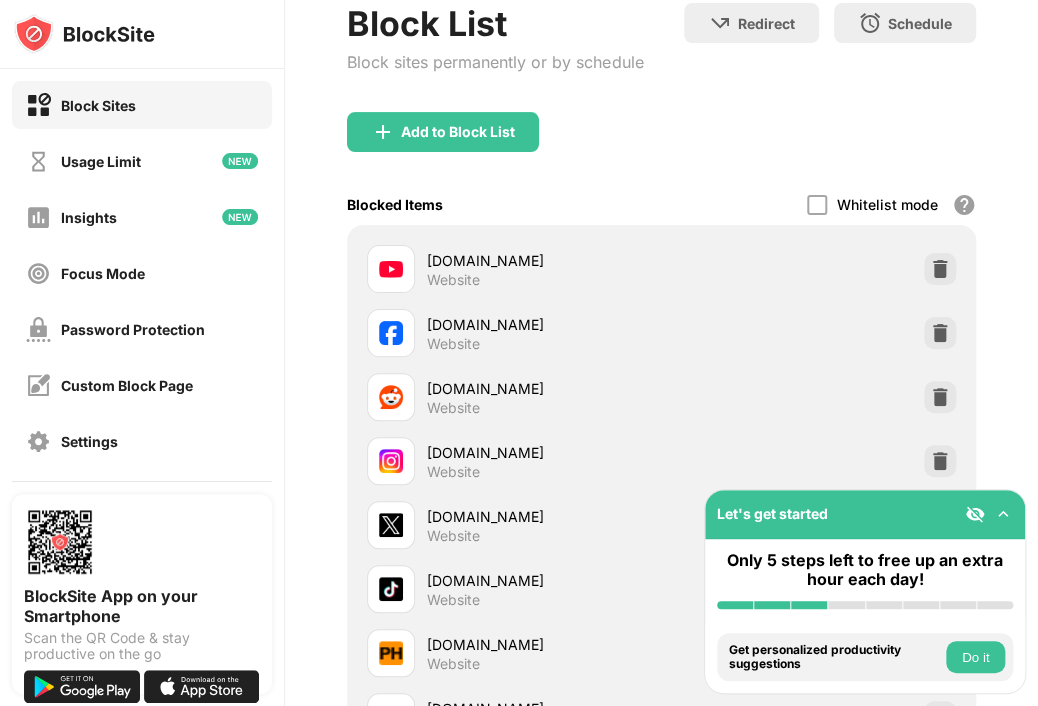 scroll, scrollTop: 0, scrollLeft: 0, axis: both 